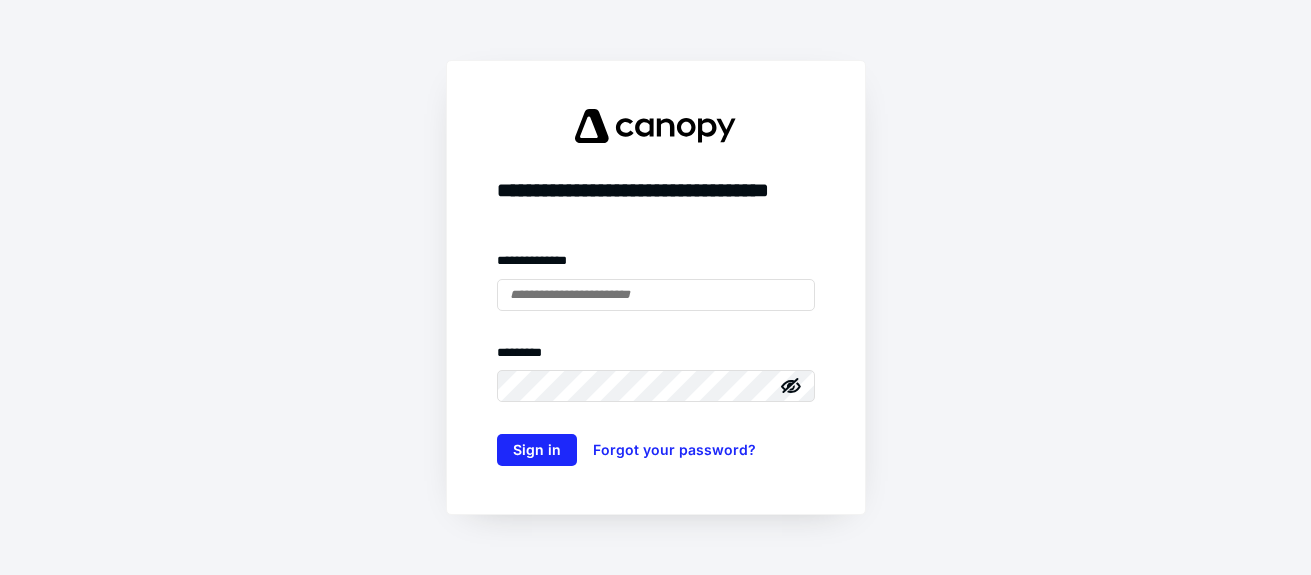 scroll, scrollTop: 0, scrollLeft: 0, axis: both 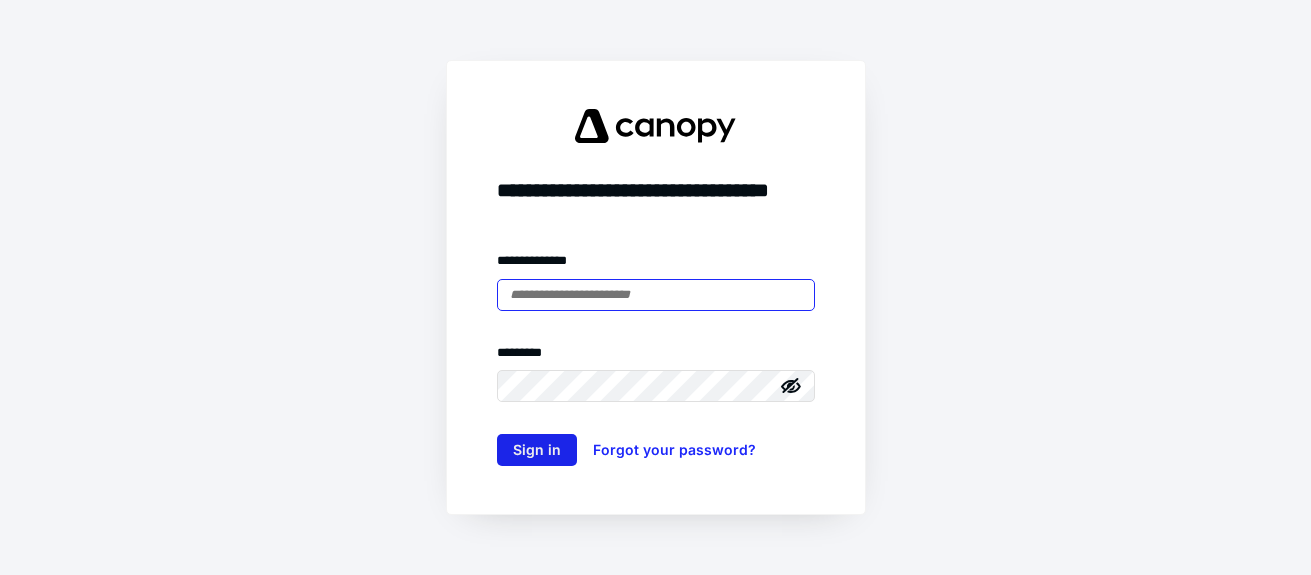 type on "**********" 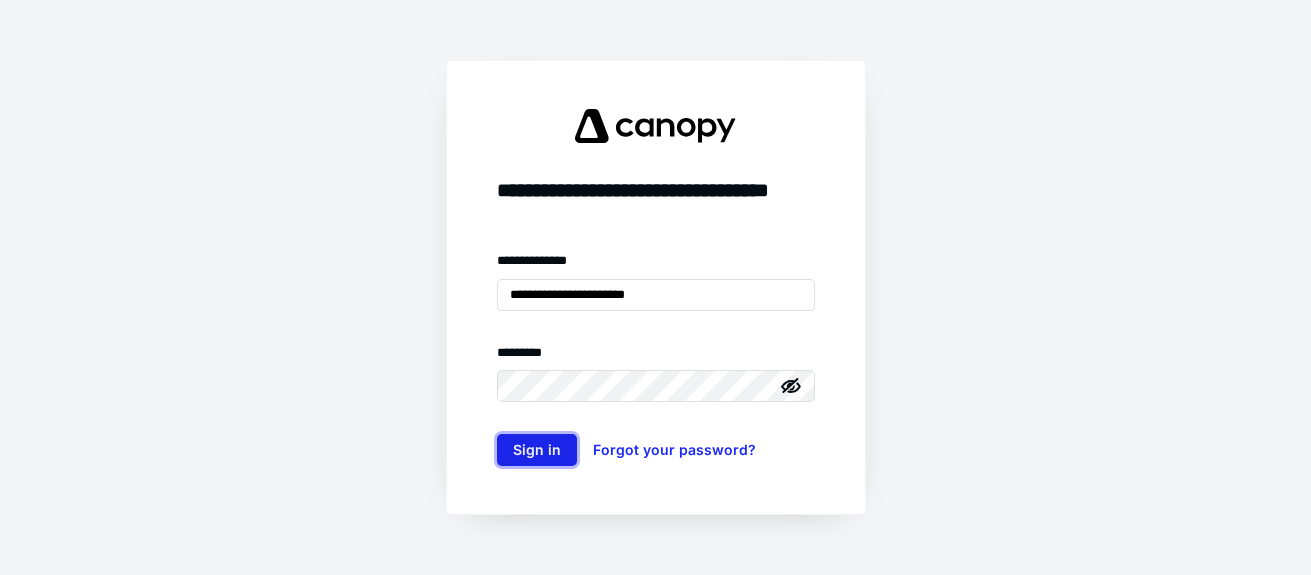 click on "Sign in" at bounding box center (537, 450) 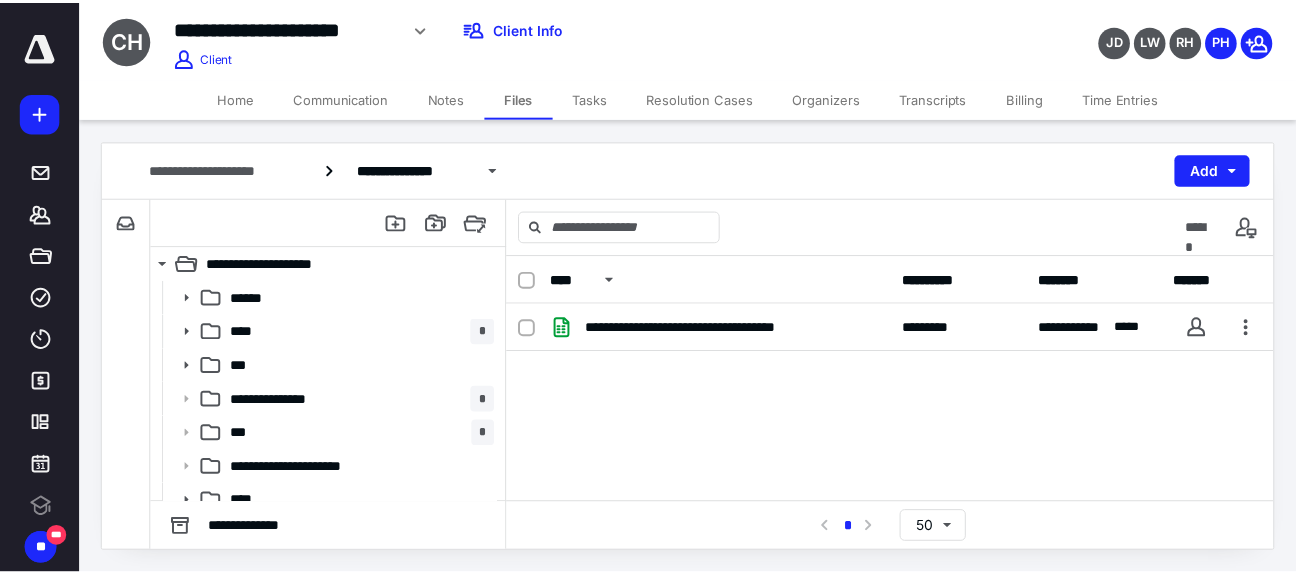 scroll, scrollTop: 0, scrollLeft: 0, axis: both 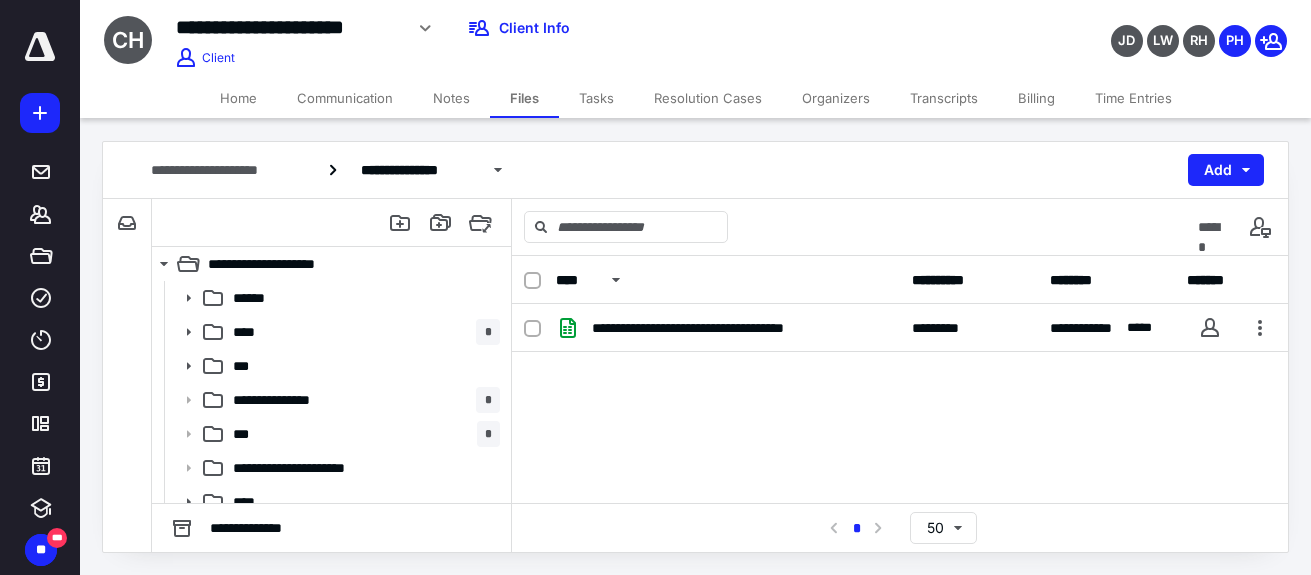 click on "**********" at bounding box center (900, 527) 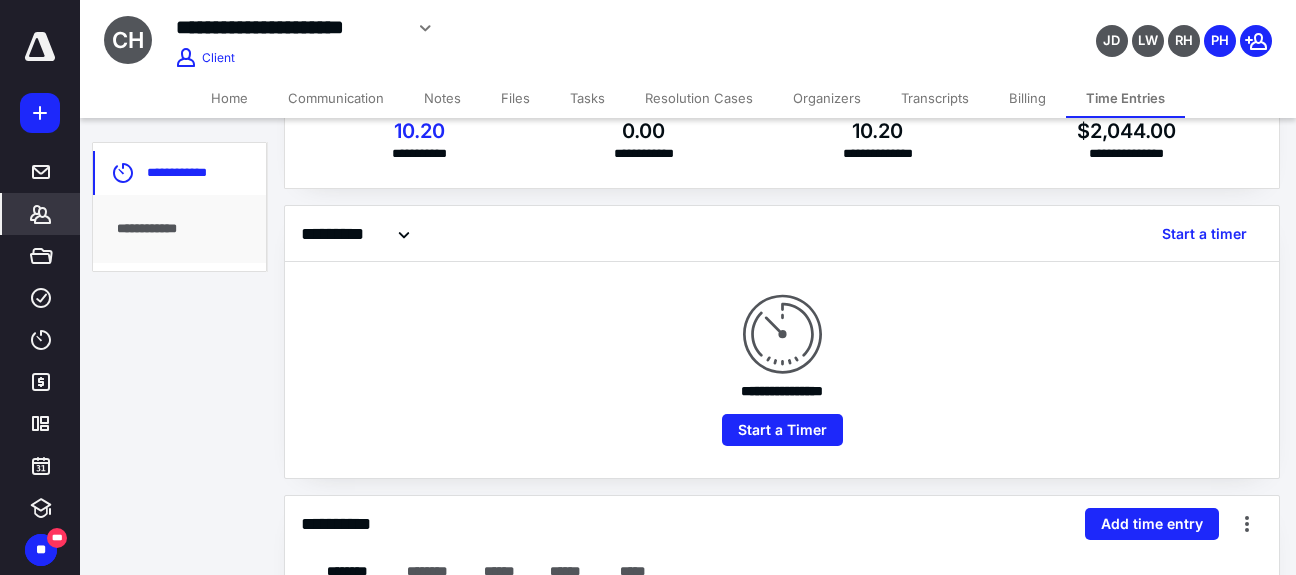 scroll, scrollTop: 300, scrollLeft: 0, axis: vertical 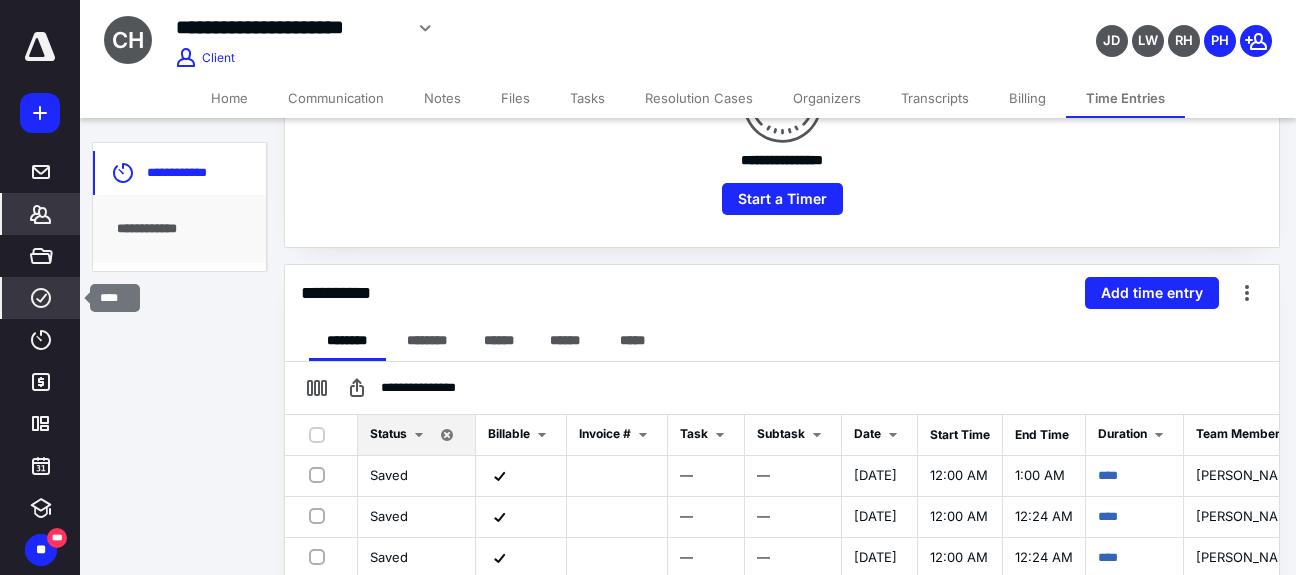 click 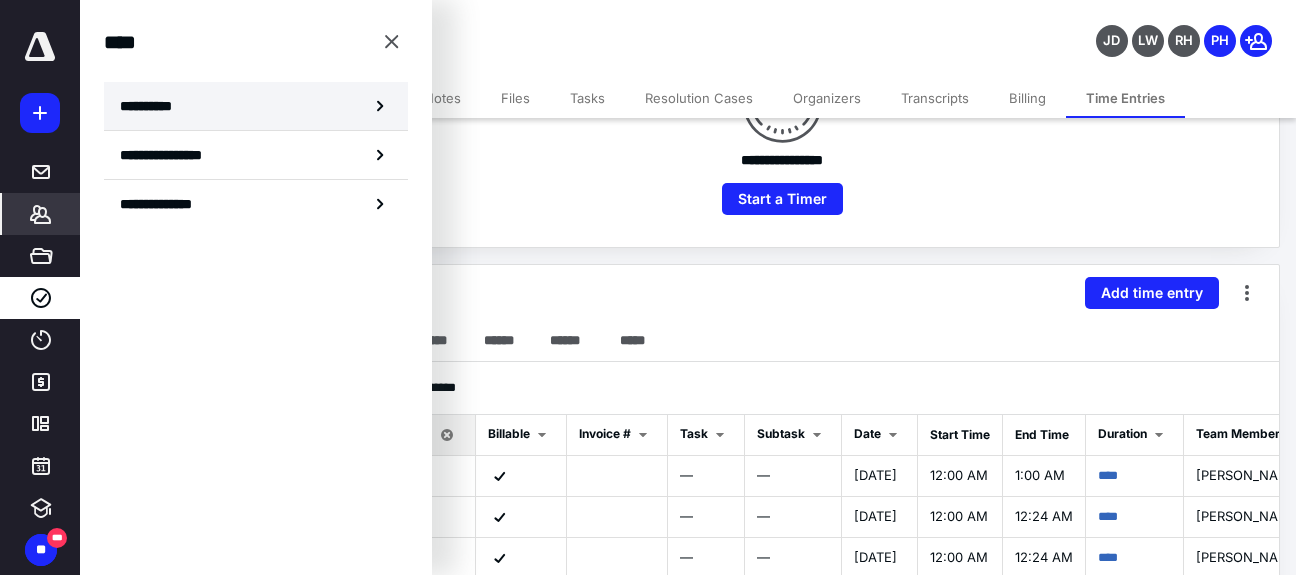 click on "**********" at bounding box center [153, 106] 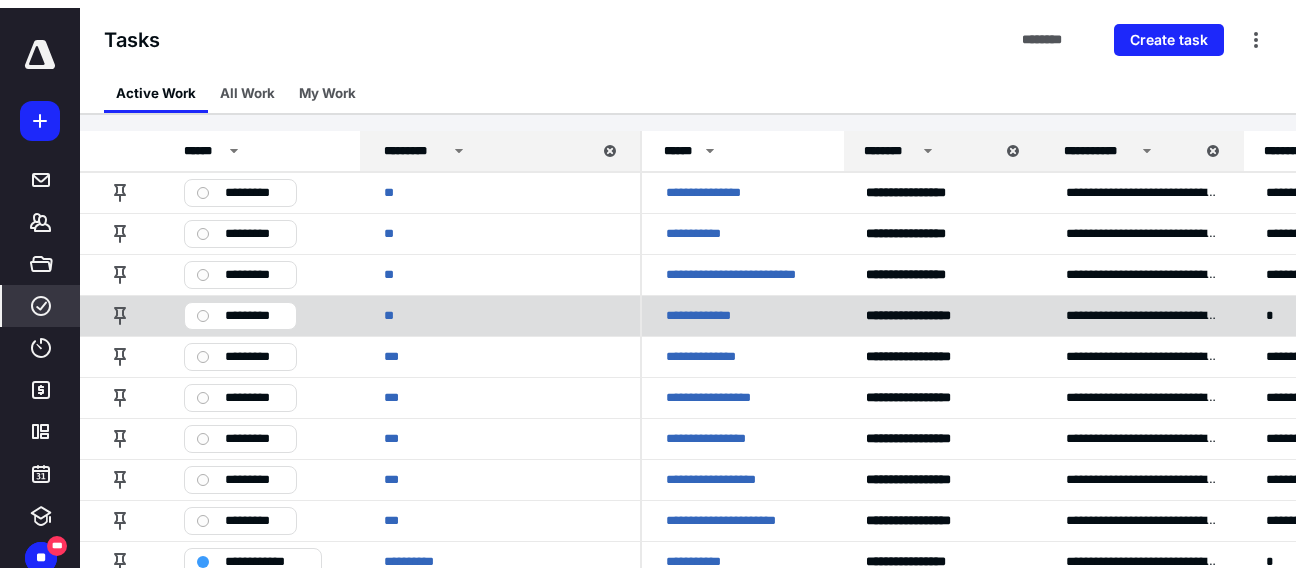 scroll, scrollTop: 0, scrollLeft: 0, axis: both 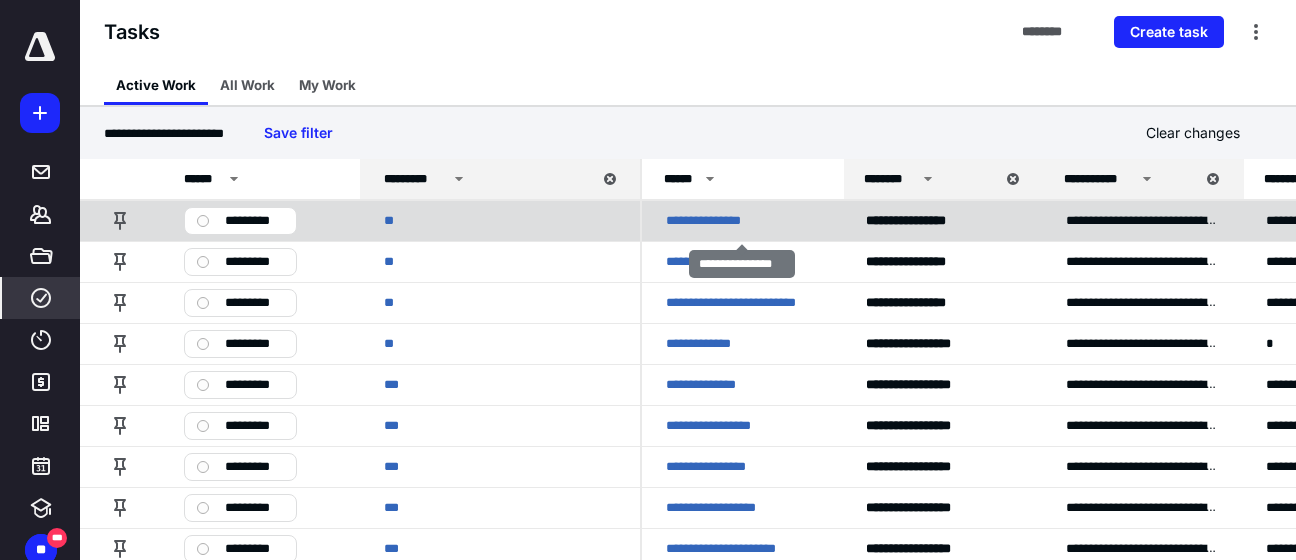 click on "**********" at bounding box center (712, 221) 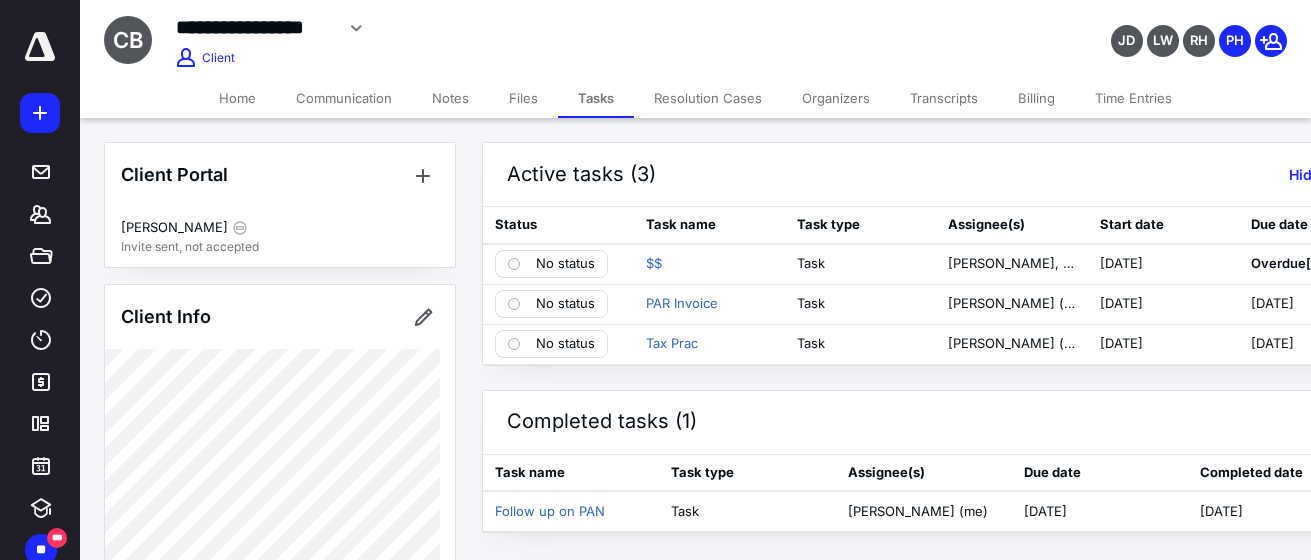 click on "Notes" at bounding box center [450, 98] 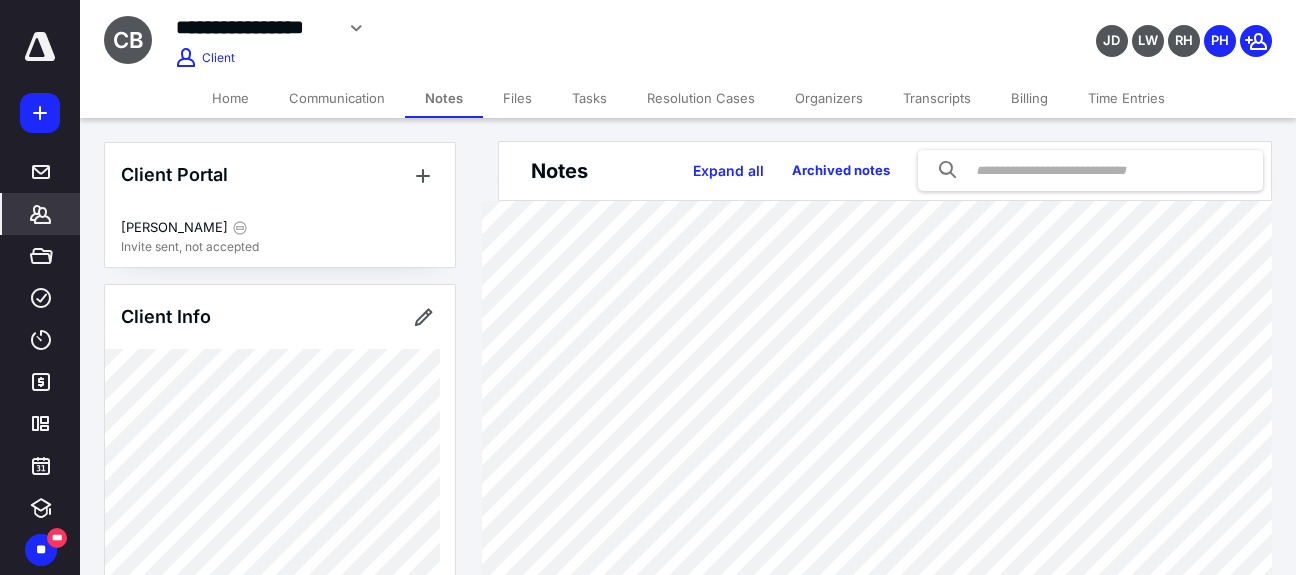 scroll, scrollTop: 0, scrollLeft: 0, axis: both 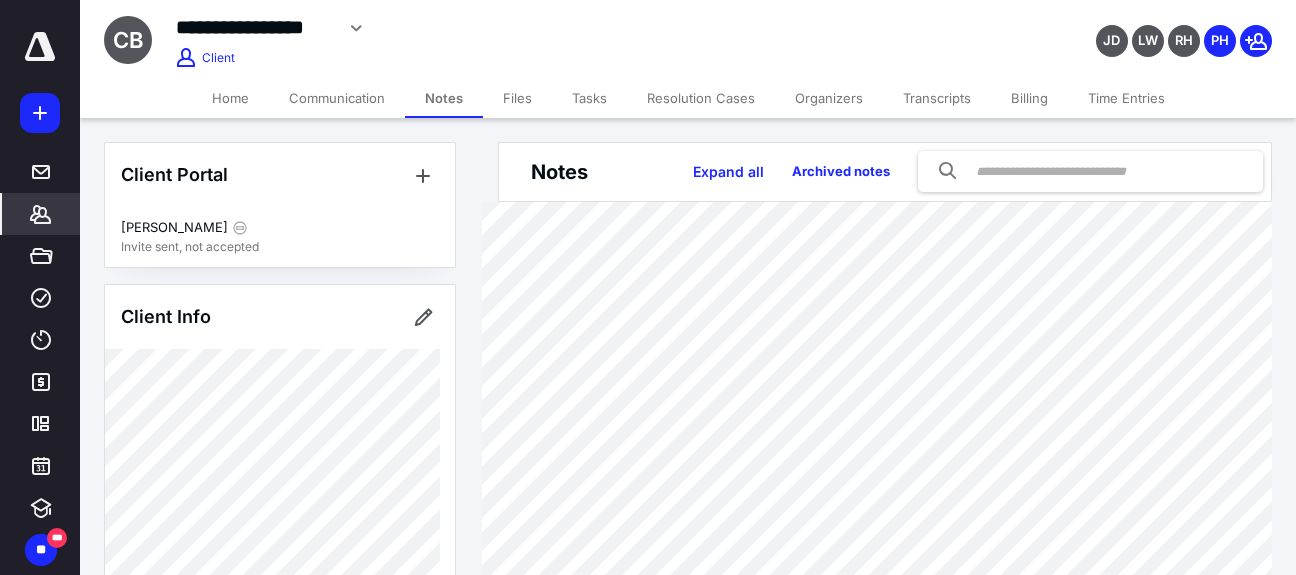 click on "Tasks" at bounding box center (589, 98) 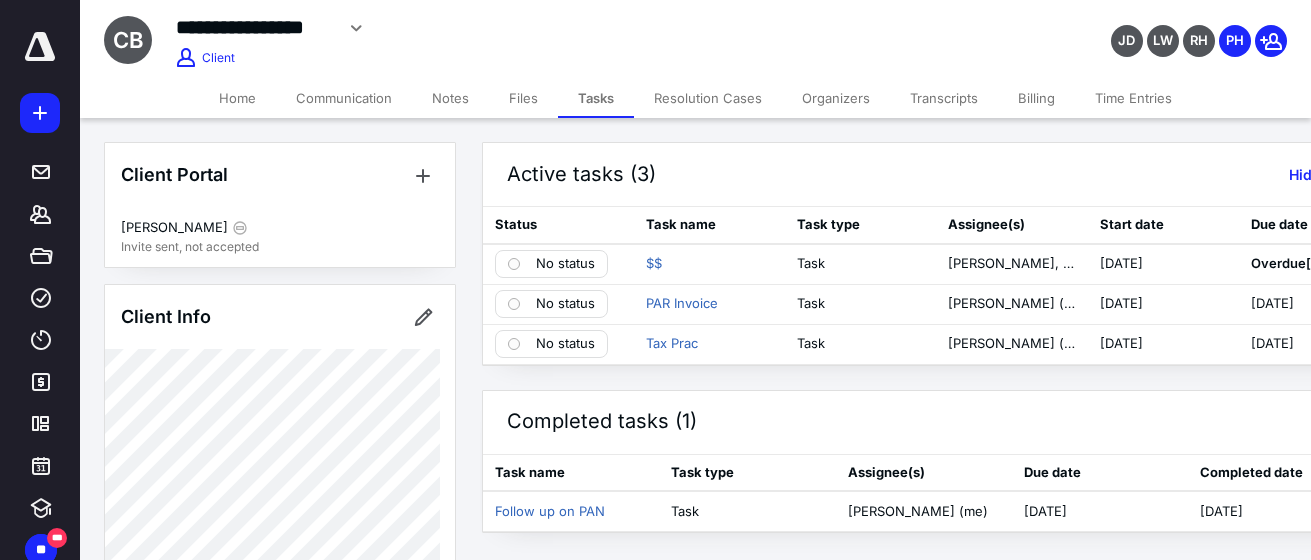click on "$$" at bounding box center [709, 264] 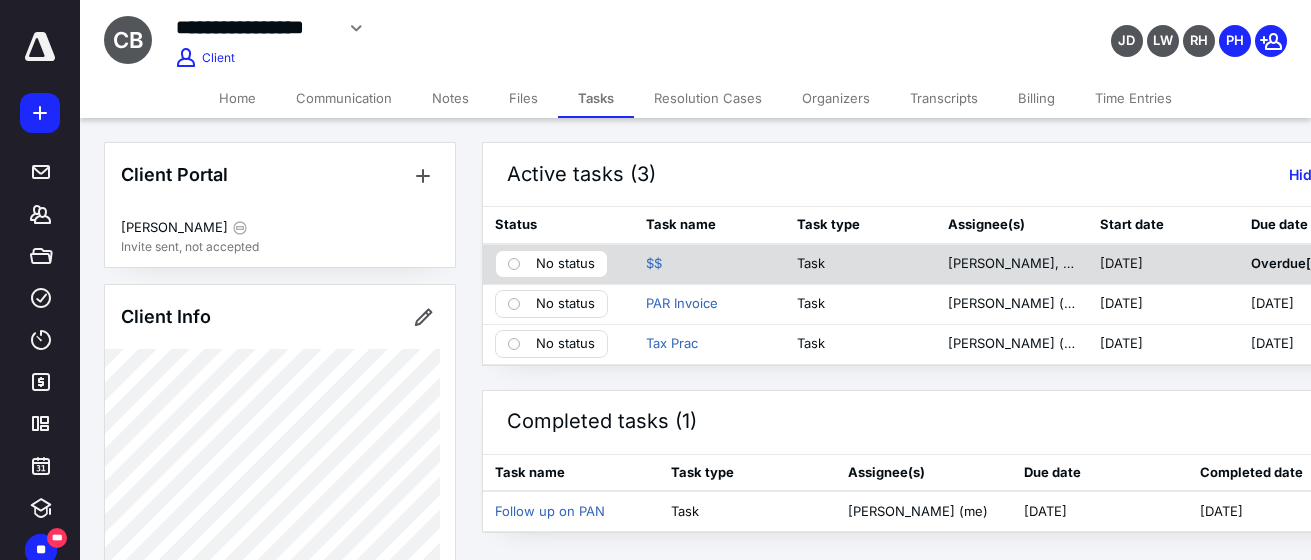 click on "Task" at bounding box center (811, 264) 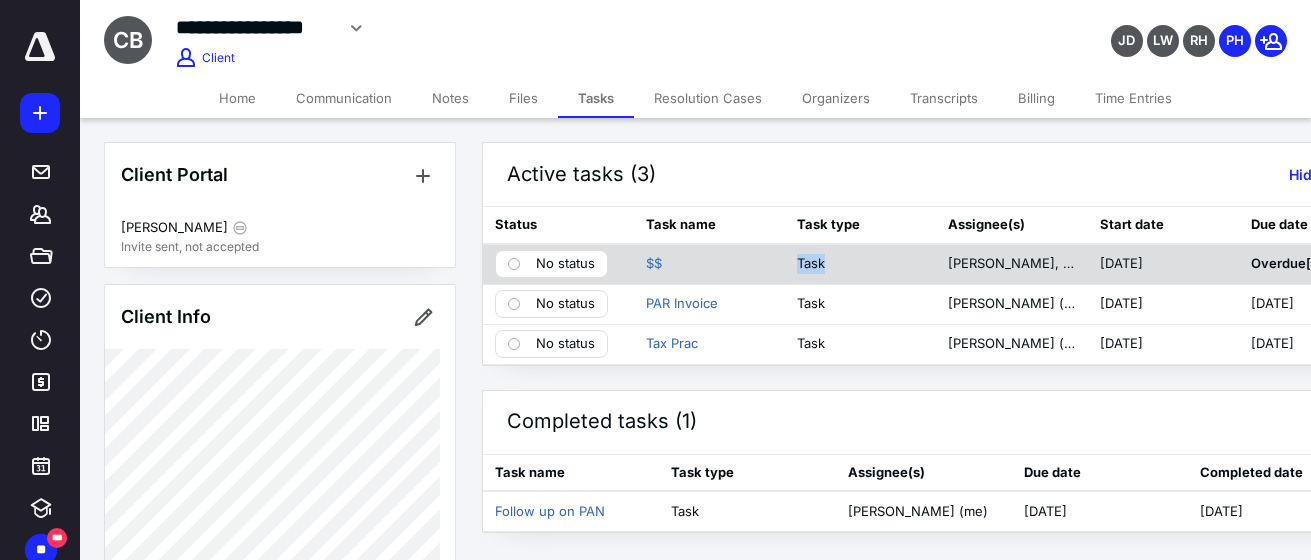 click on "Task" at bounding box center (811, 264) 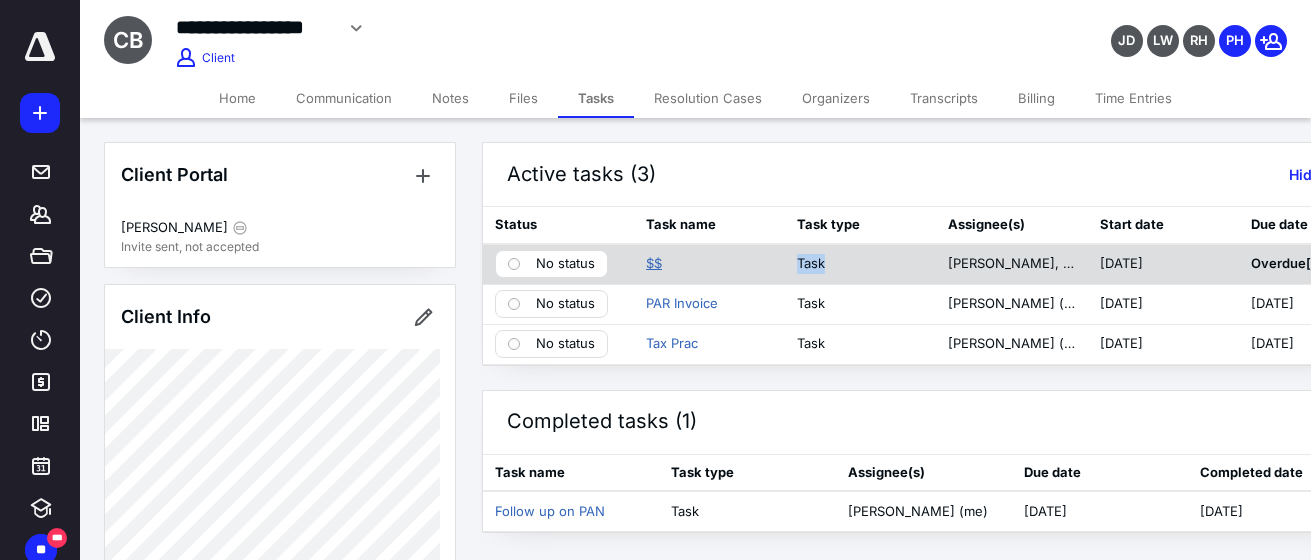 drag, startPoint x: 798, startPoint y: 263, endPoint x: 653, endPoint y: 265, distance: 145.0138 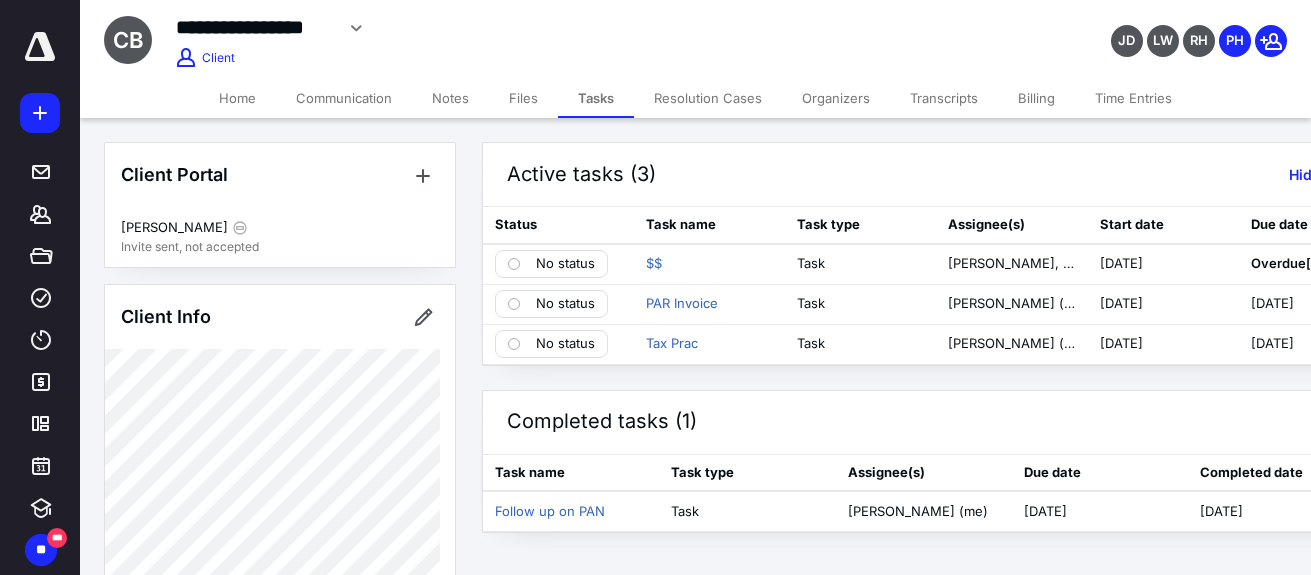 click on "**********" at bounding box center (655, 280) 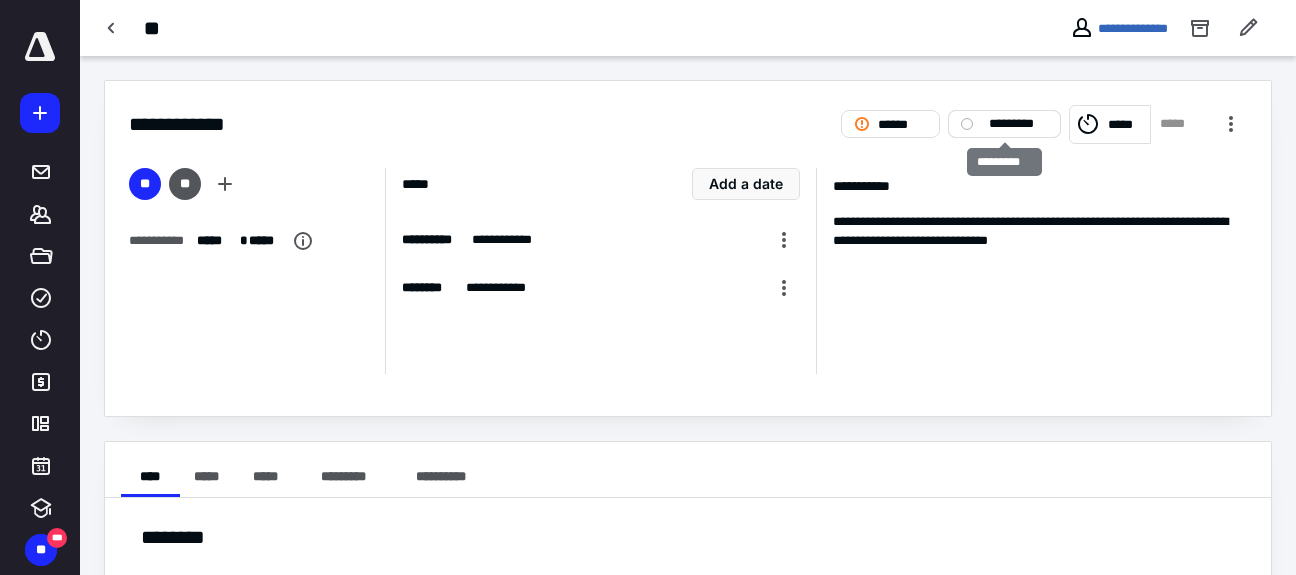 click on "*********" at bounding box center (1018, 124) 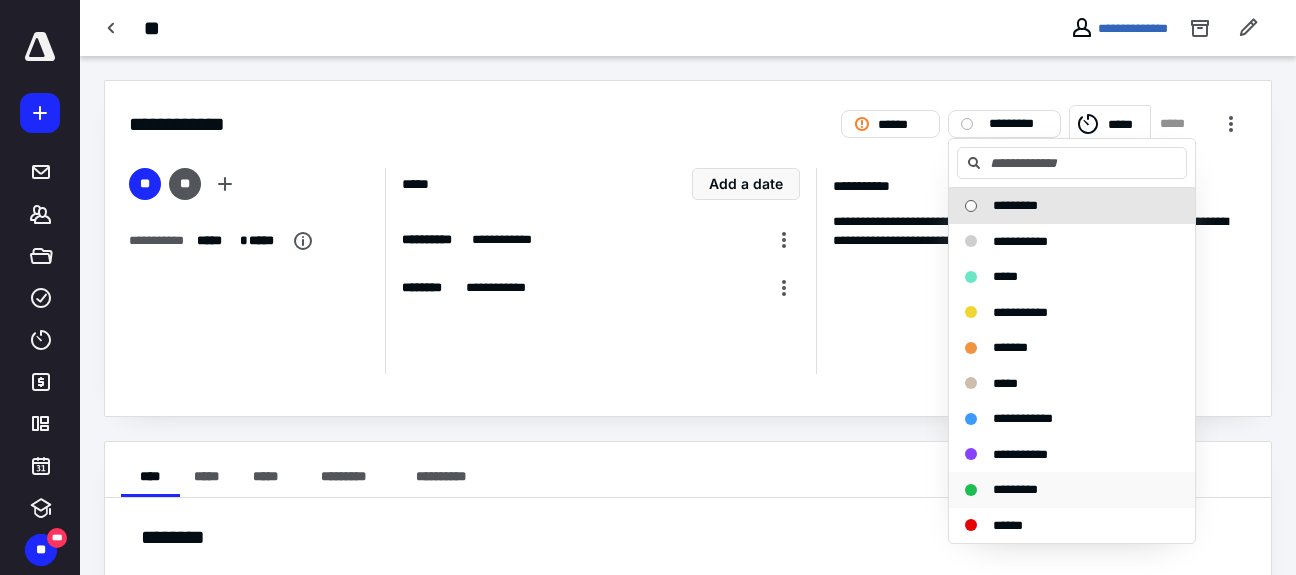 click on "*********" at bounding box center [1072, 490] 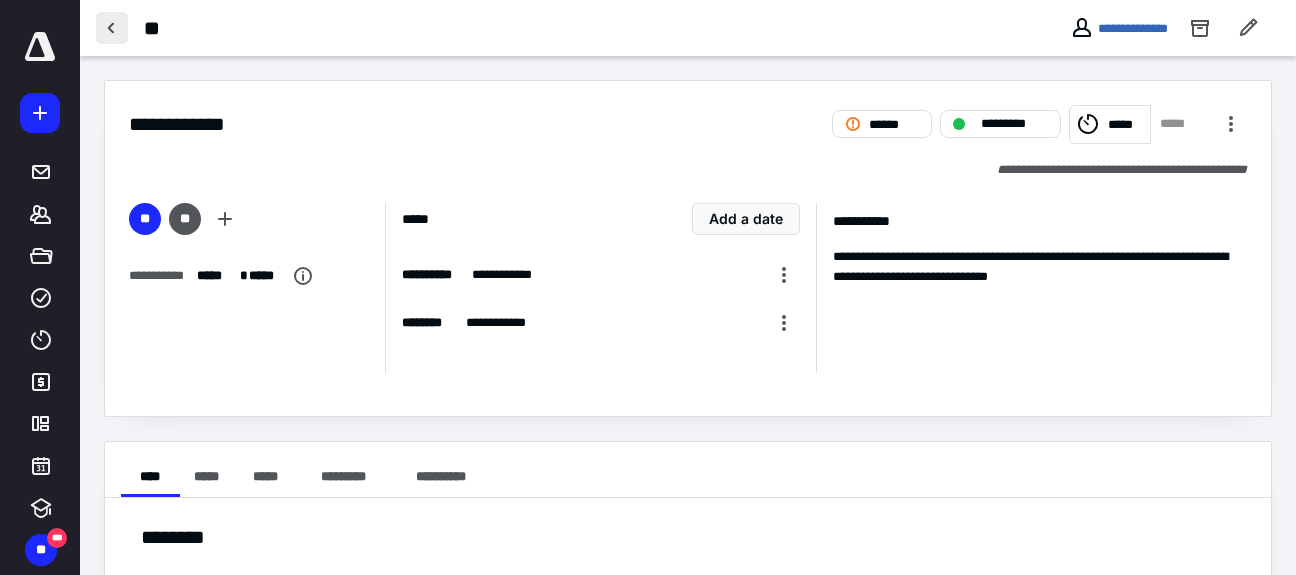 click at bounding box center (112, 28) 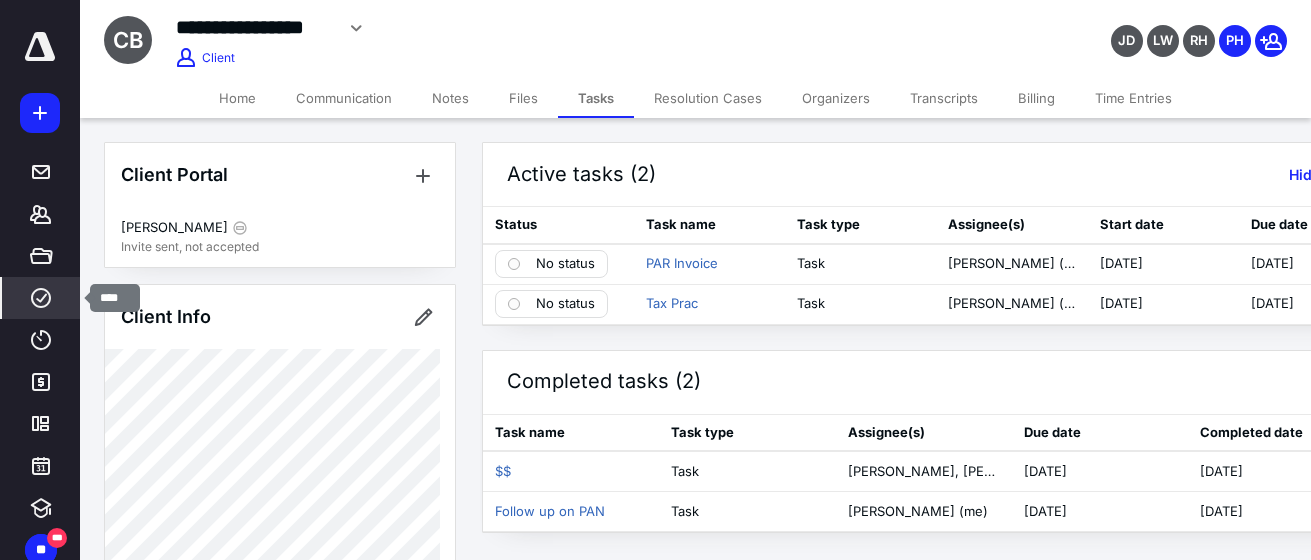 click on "****" at bounding box center [41, 298] 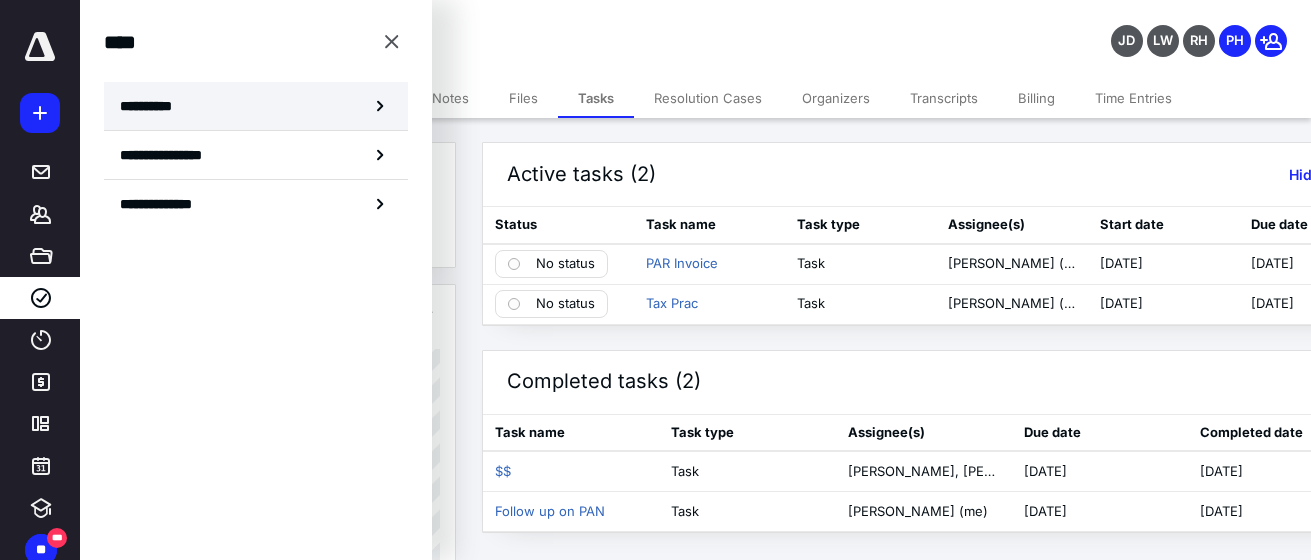 click on "**********" at bounding box center [256, 106] 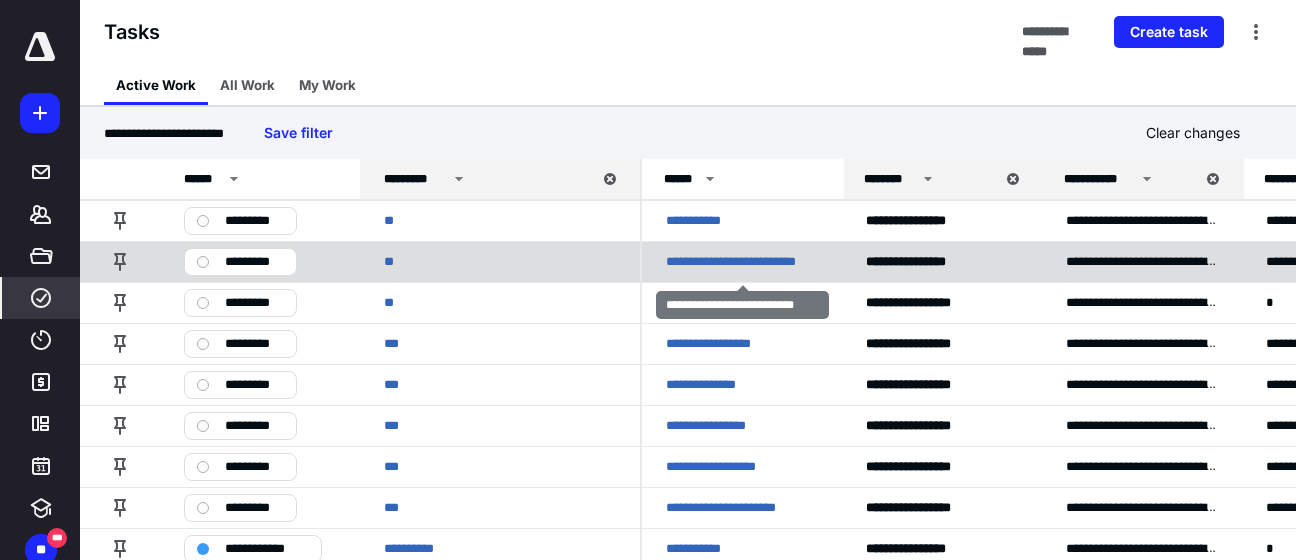 click on "**********" at bounding box center (742, 262) 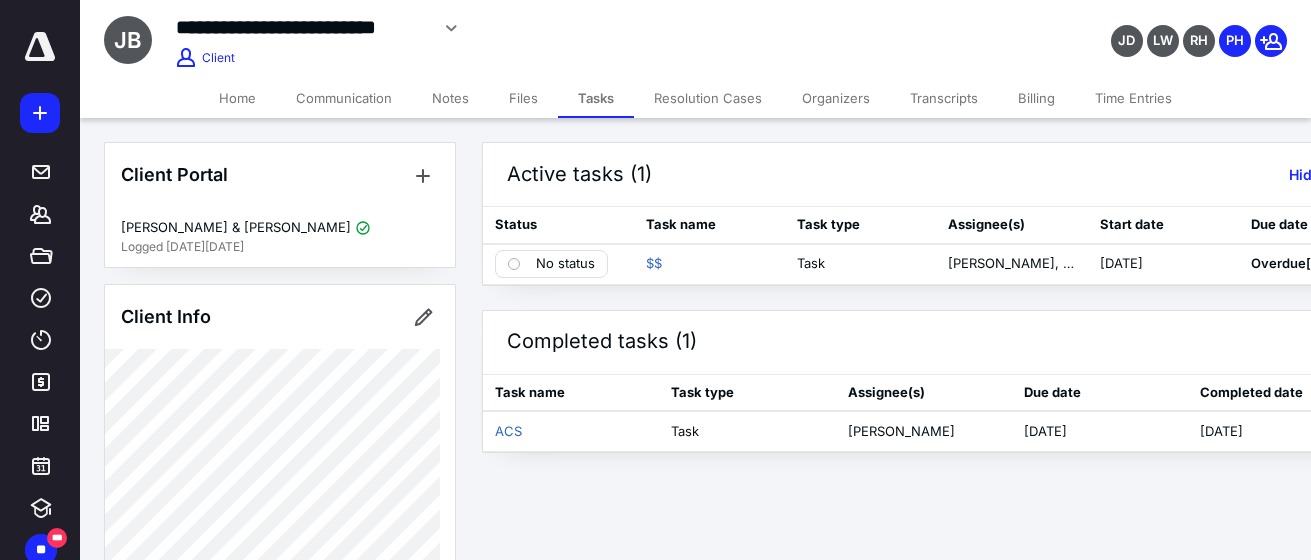click on "Notes" at bounding box center (450, 98) 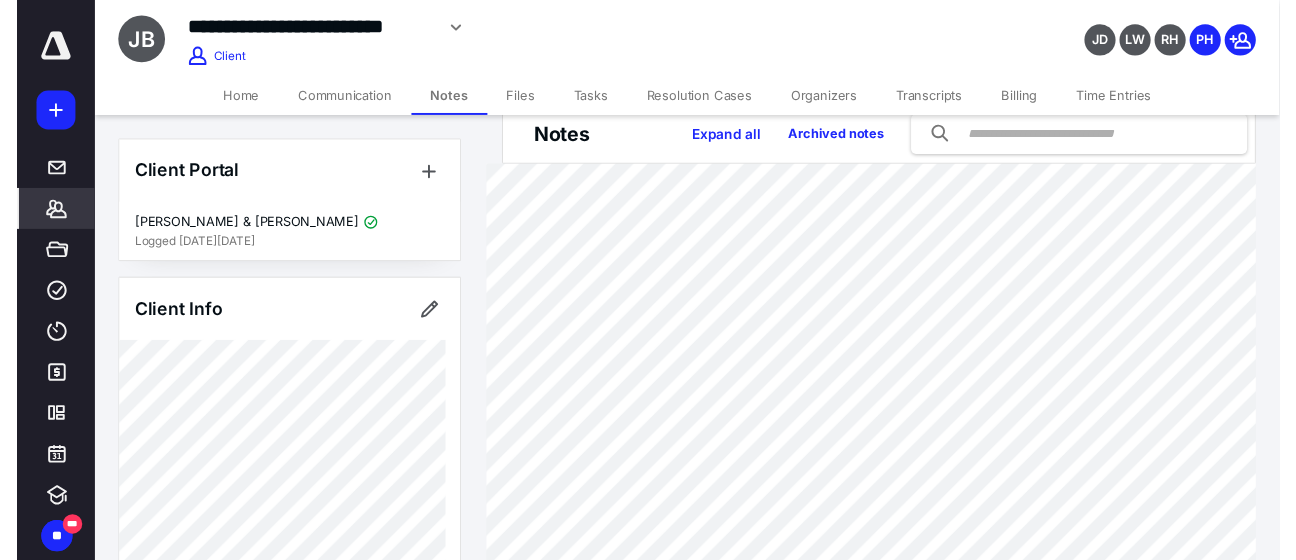scroll, scrollTop: 0, scrollLeft: 0, axis: both 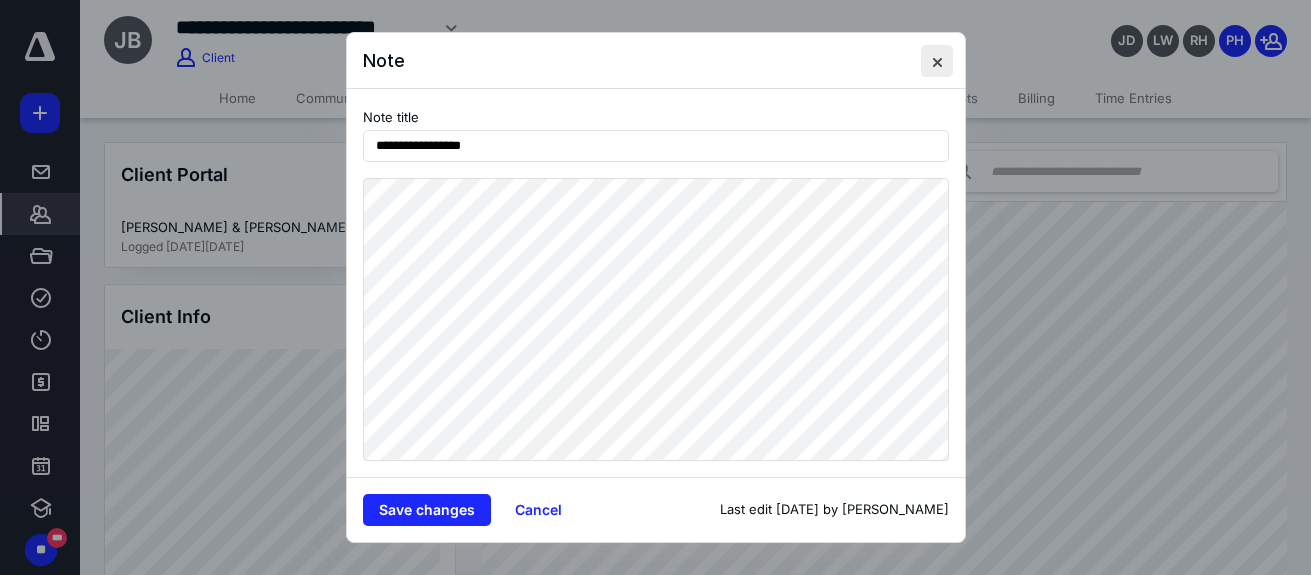 click at bounding box center [937, 61] 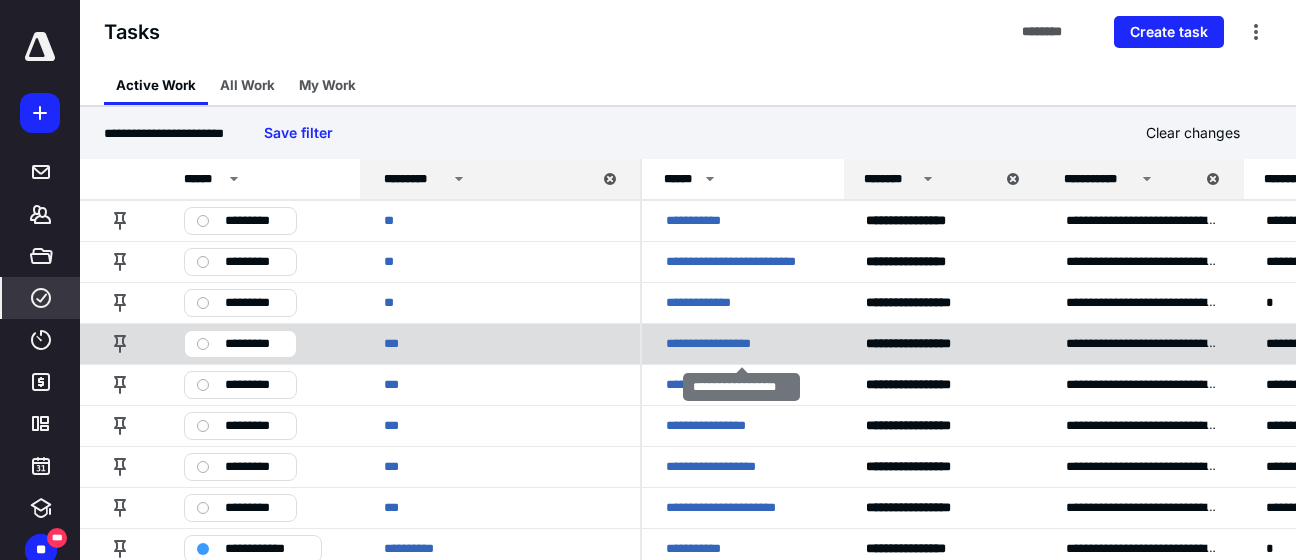 click on "**********" at bounding box center [718, 344] 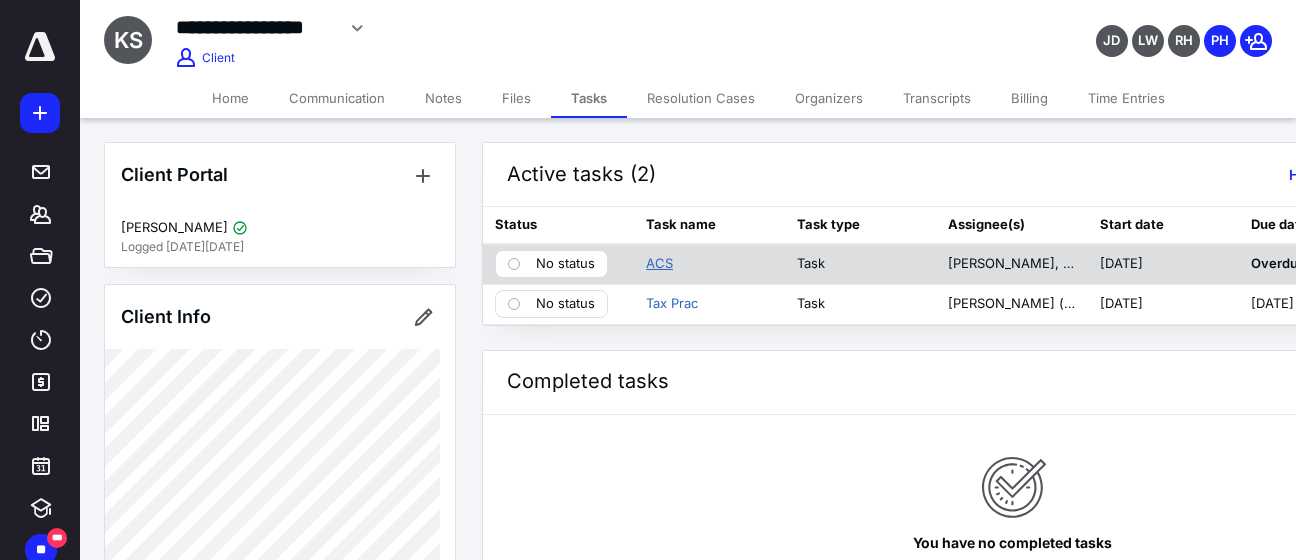 click on "ACS" at bounding box center (659, 264) 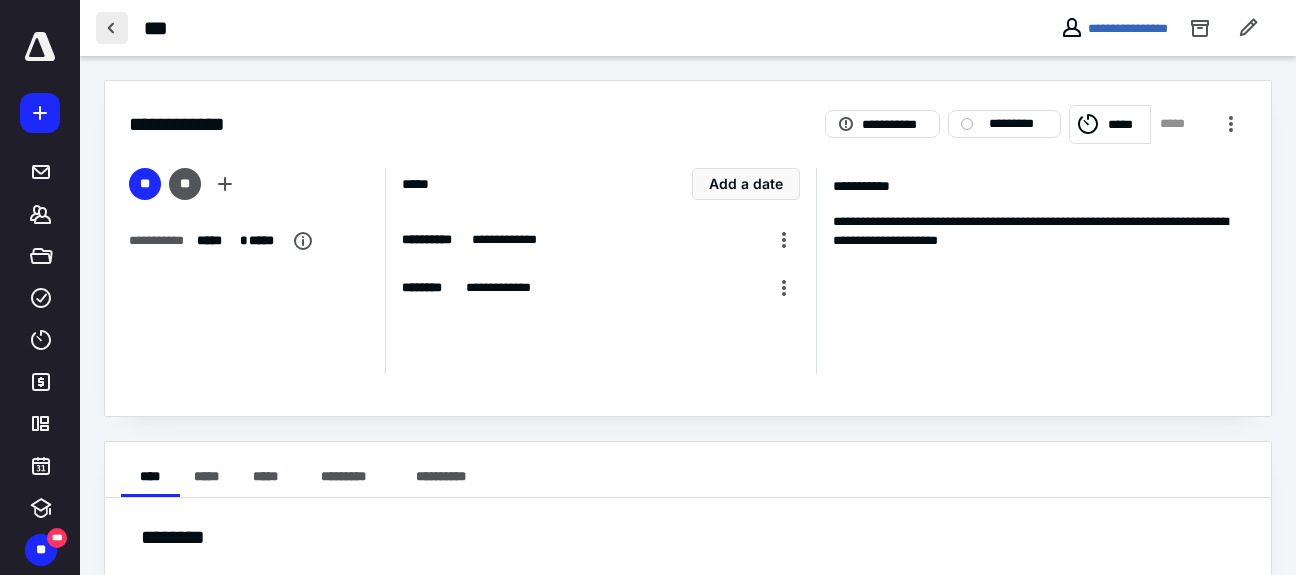 click at bounding box center [112, 28] 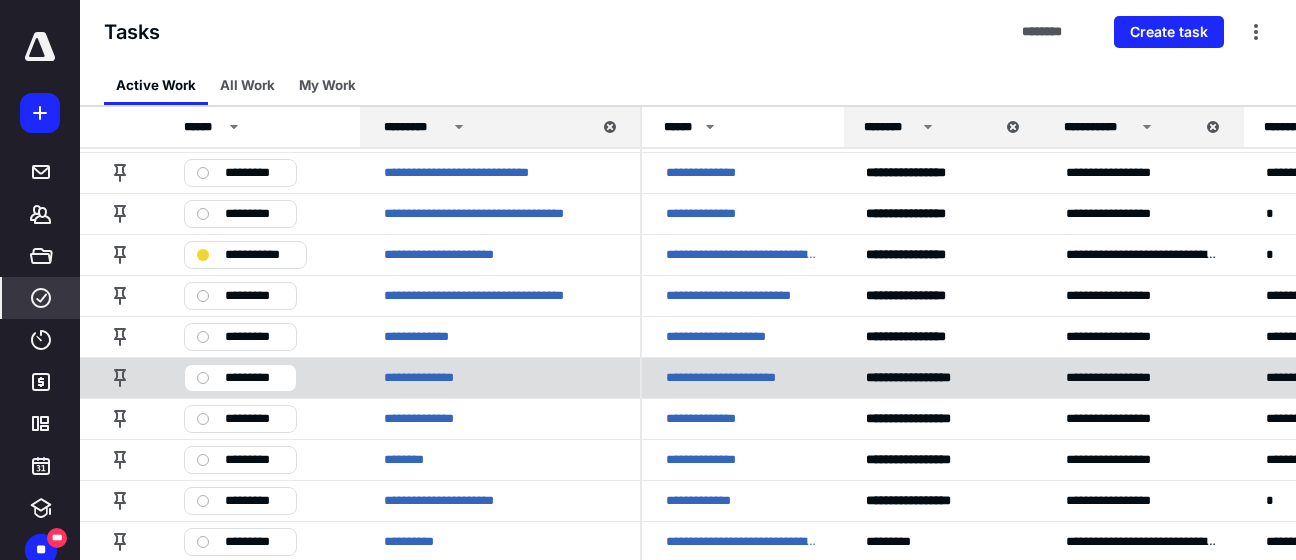 scroll, scrollTop: 500, scrollLeft: 0, axis: vertical 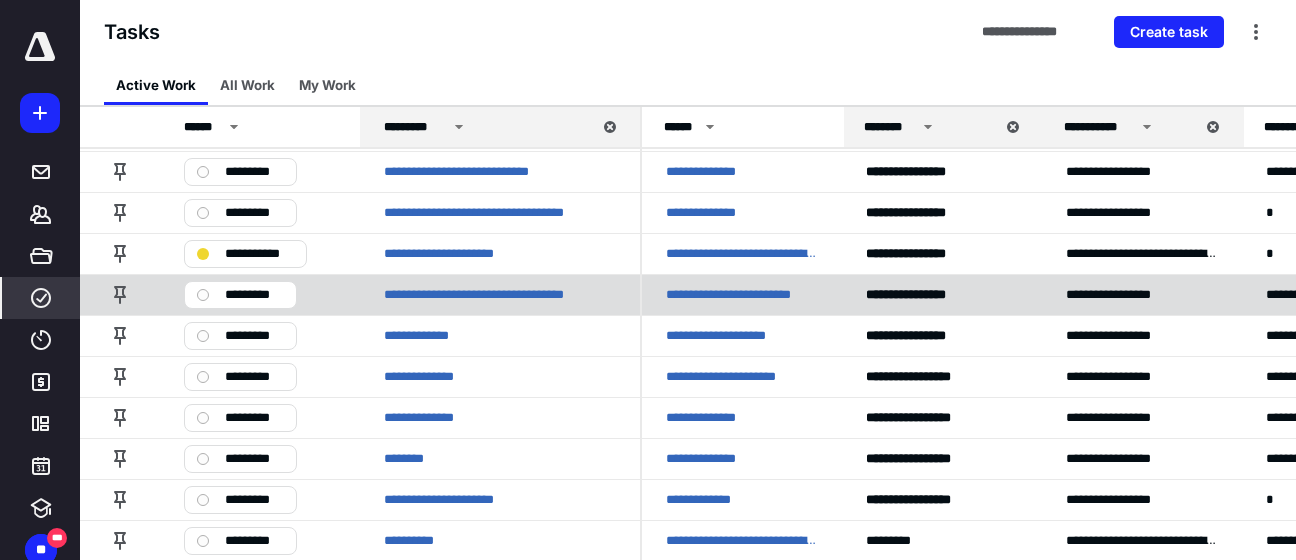 click on "**********" at bounding box center (742, 295) 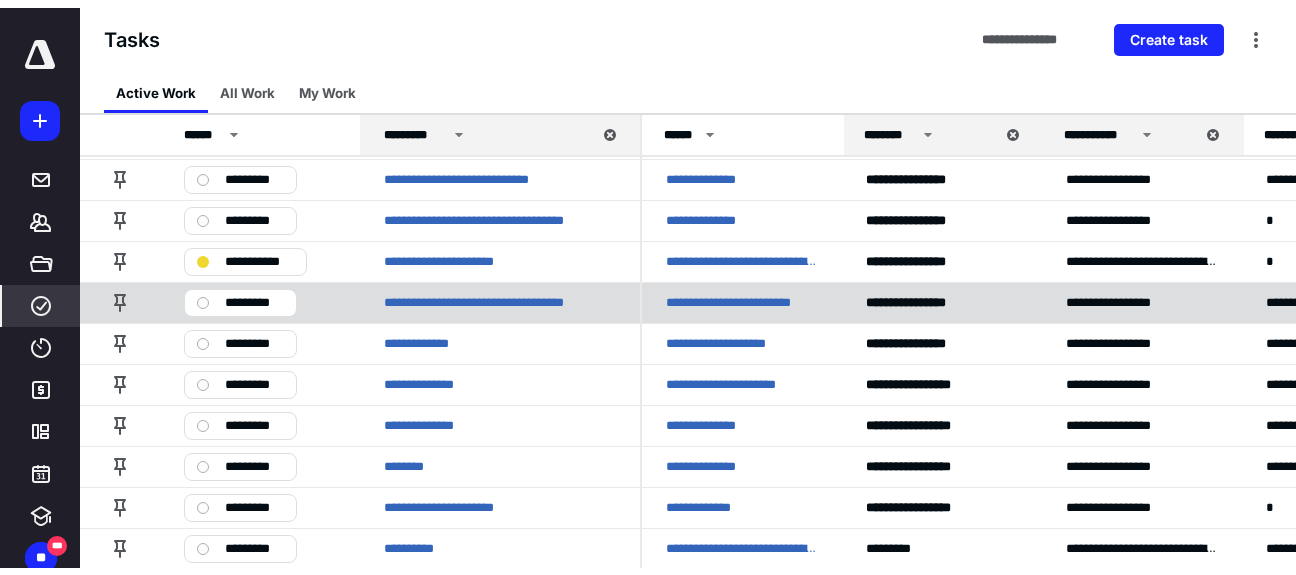 scroll, scrollTop: 0, scrollLeft: 0, axis: both 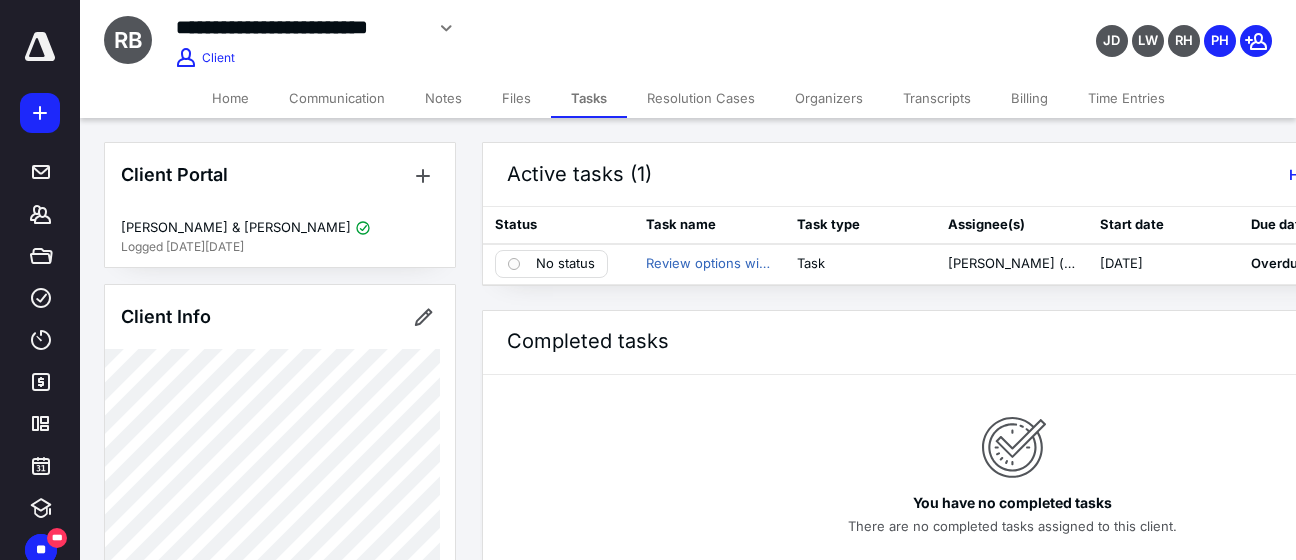 click on "Notes" at bounding box center [443, 98] 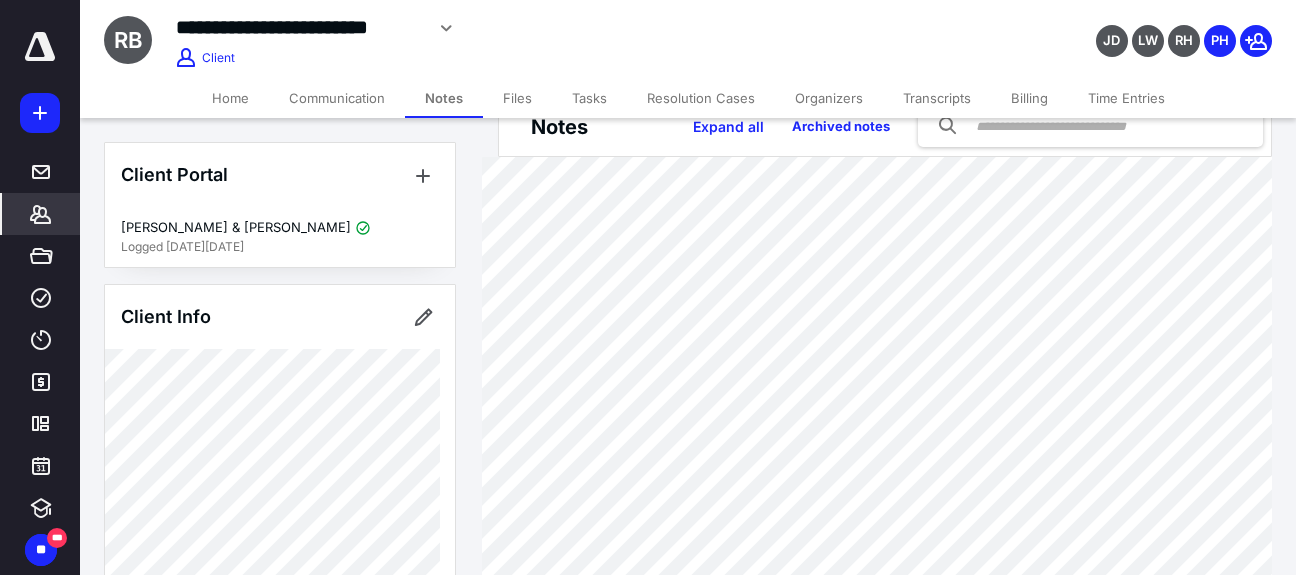 scroll, scrollTop: 0, scrollLeft: 0, axis: both 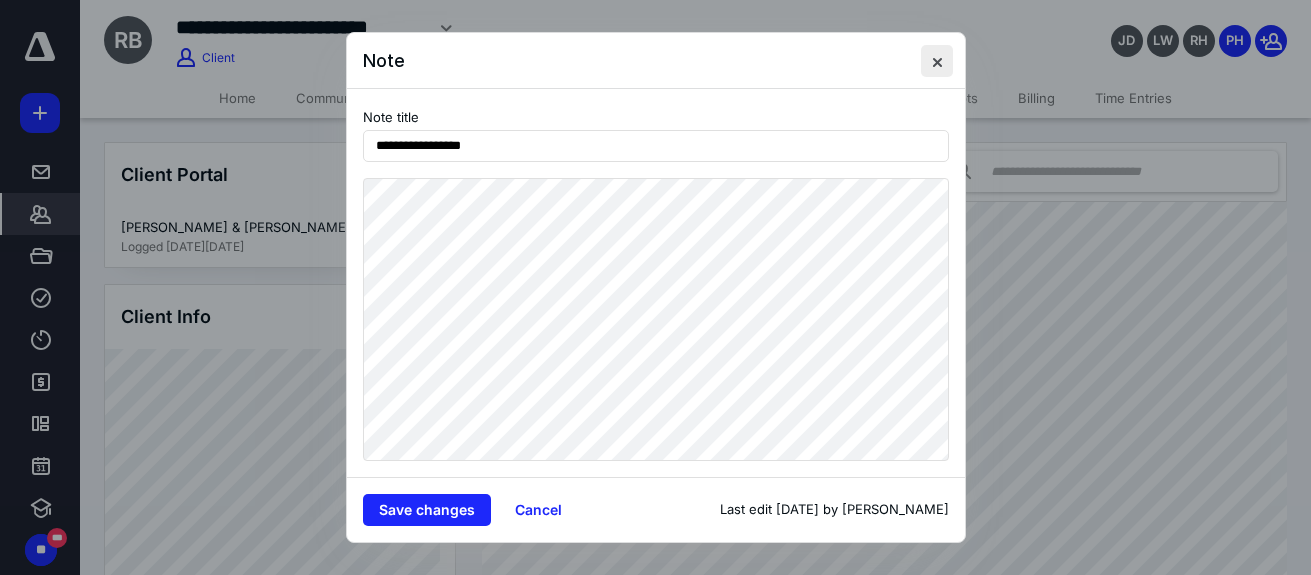 click at bounding box center (937, 61) 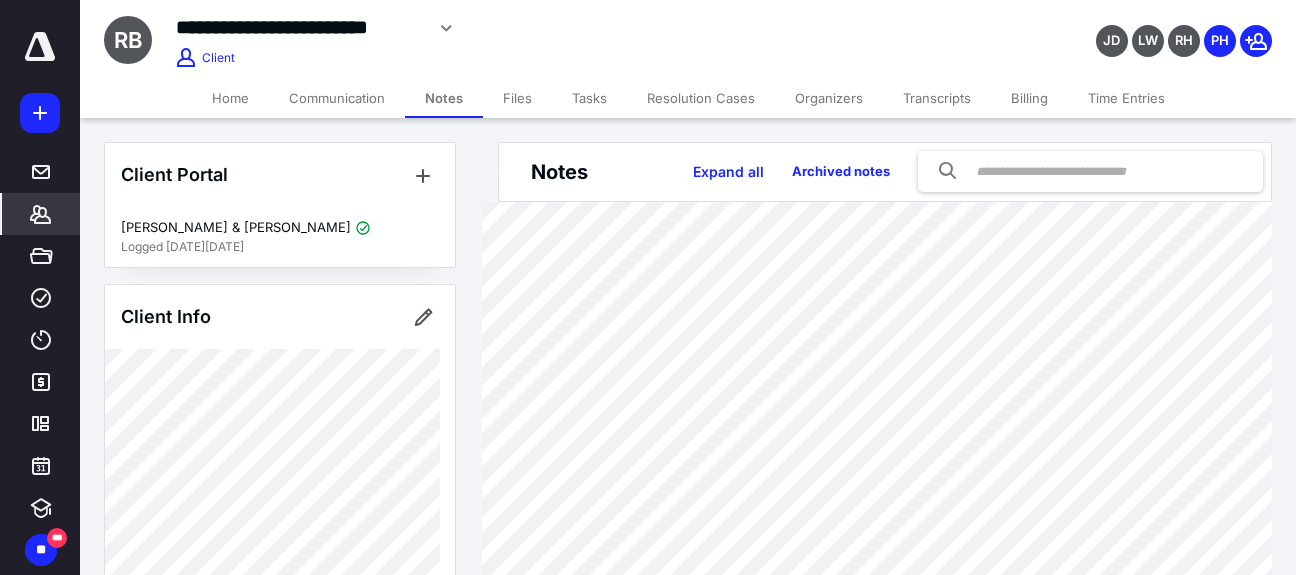 click on "Billing" at bounding box center [1029, 98] 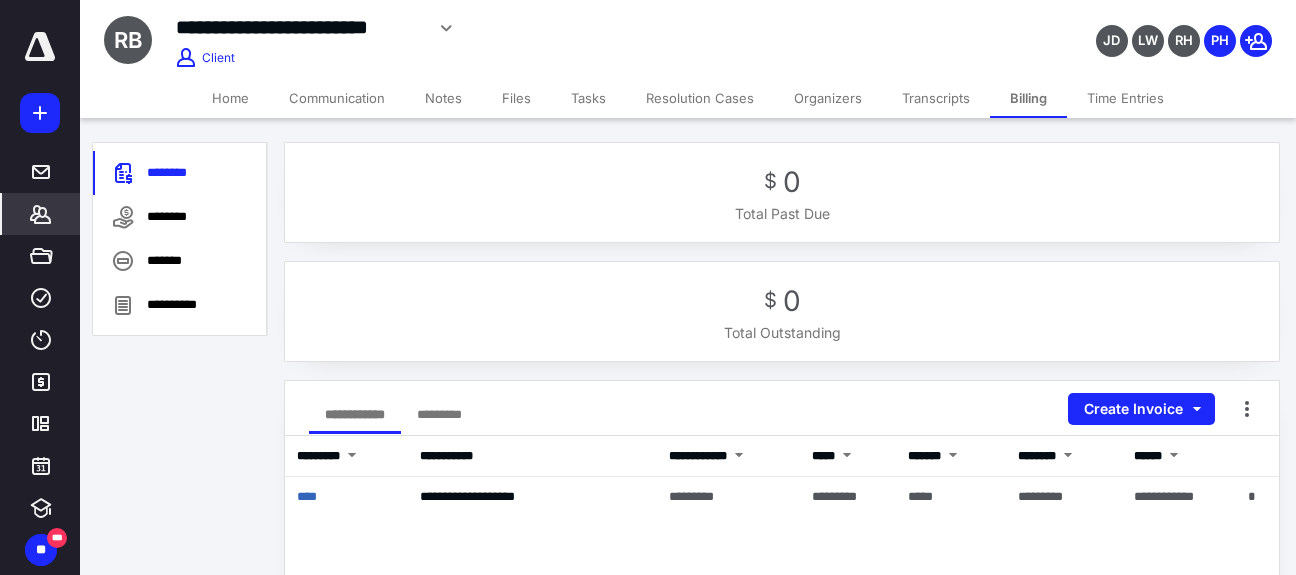 click on "Time Entries" at bounding box center (1125, 98) 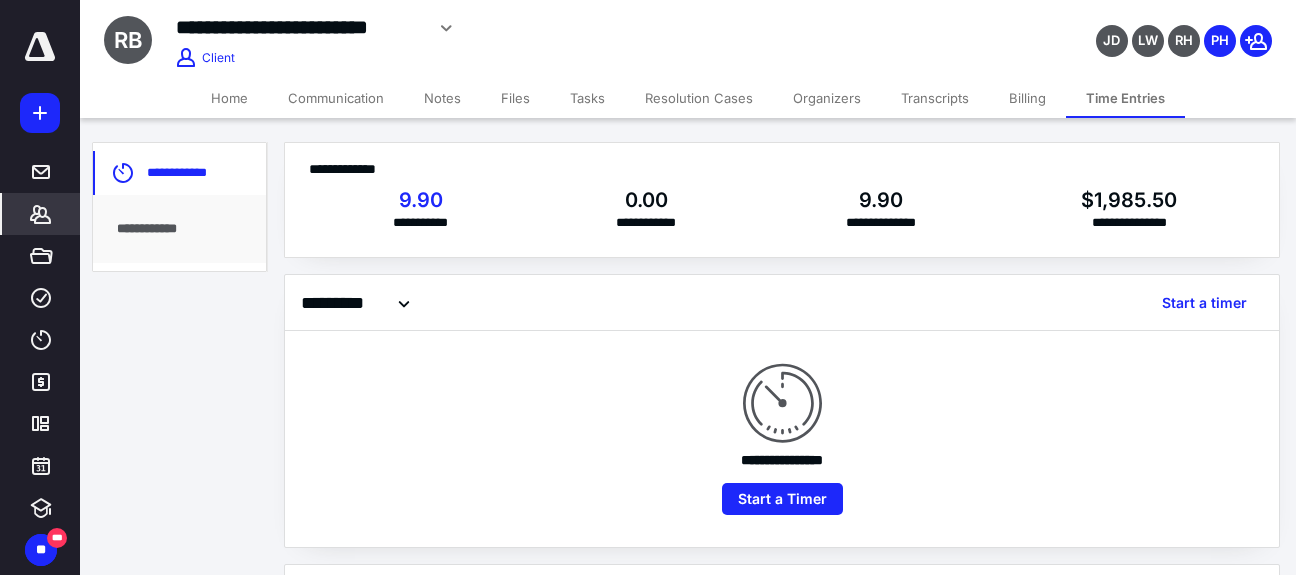 click on "Home" at bounding box center [229, 98] 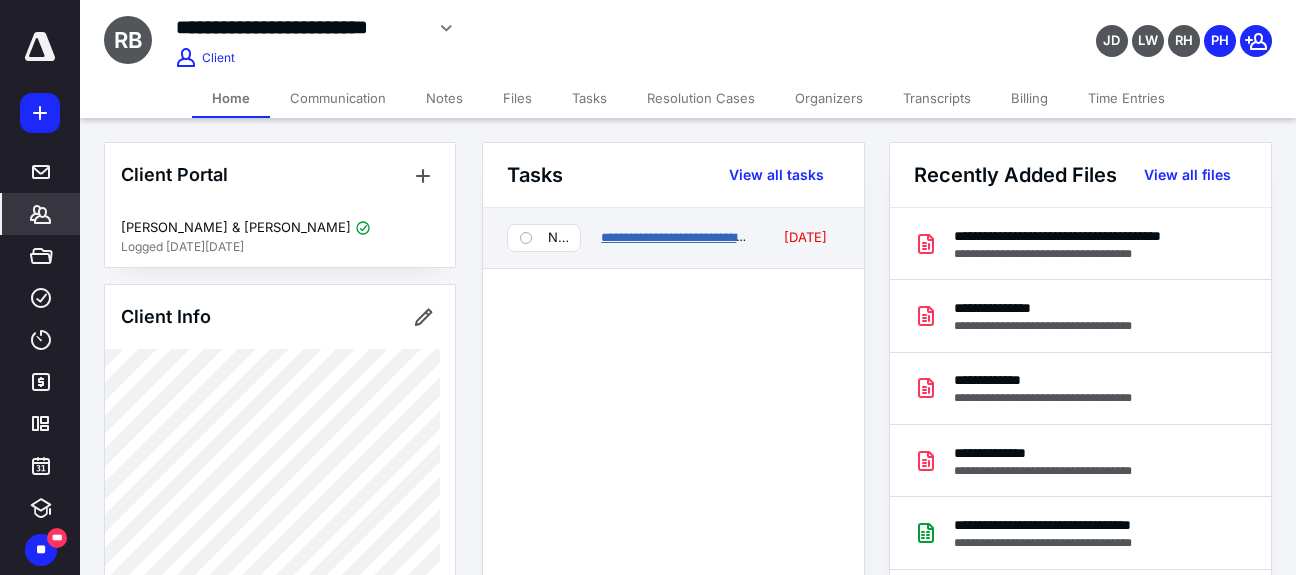 click on "**********" at bounding box center [691, 237] 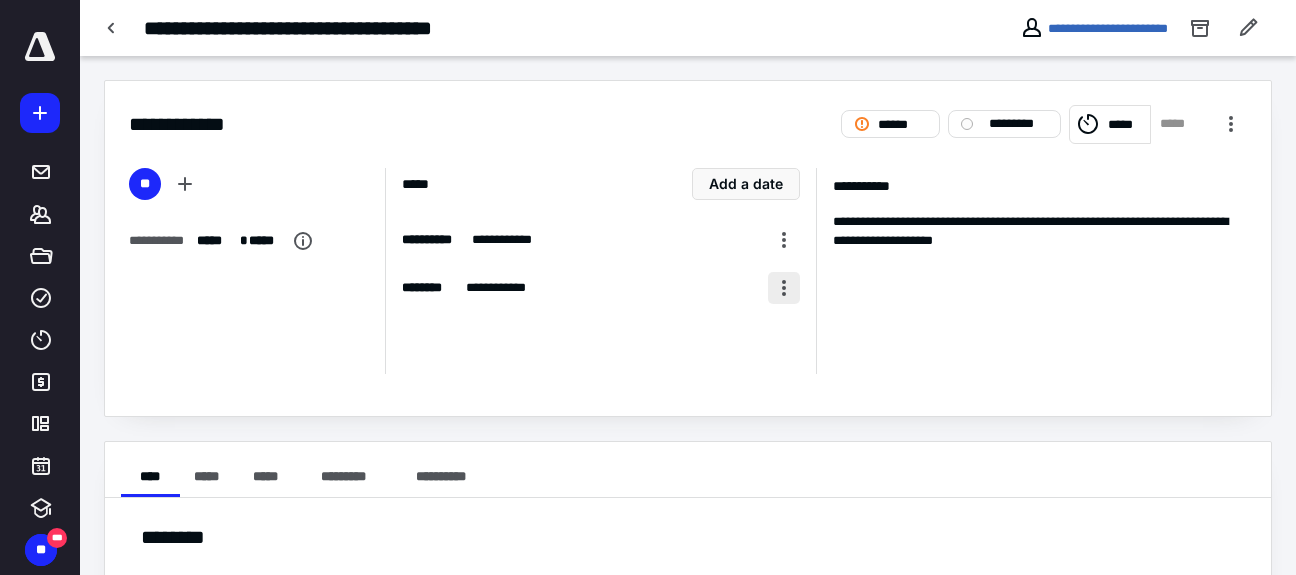 click at bounding box center (784, 288) 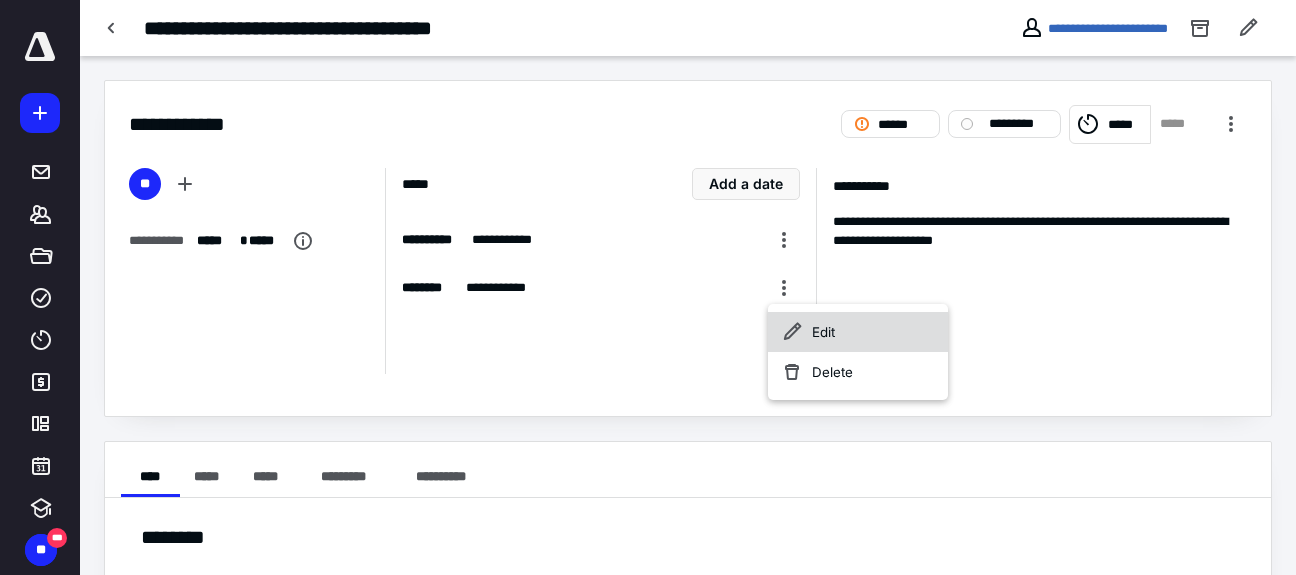 click on "Edit" at bounding box center [858, 332] 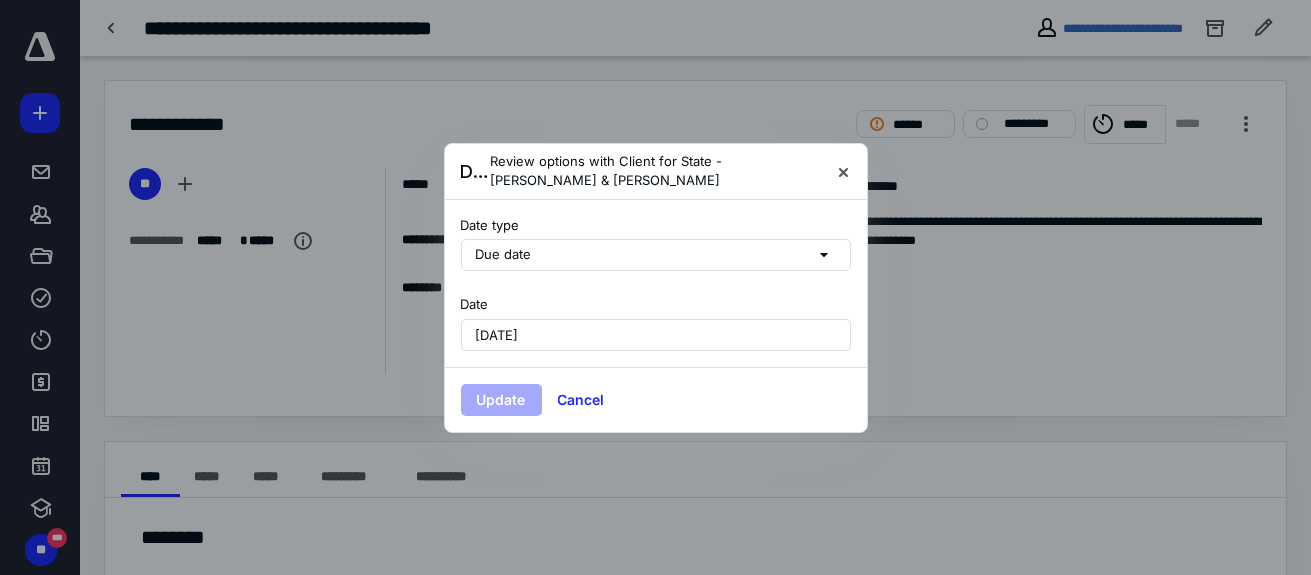 click on "[DATE]" at bounding box center [656, 335] 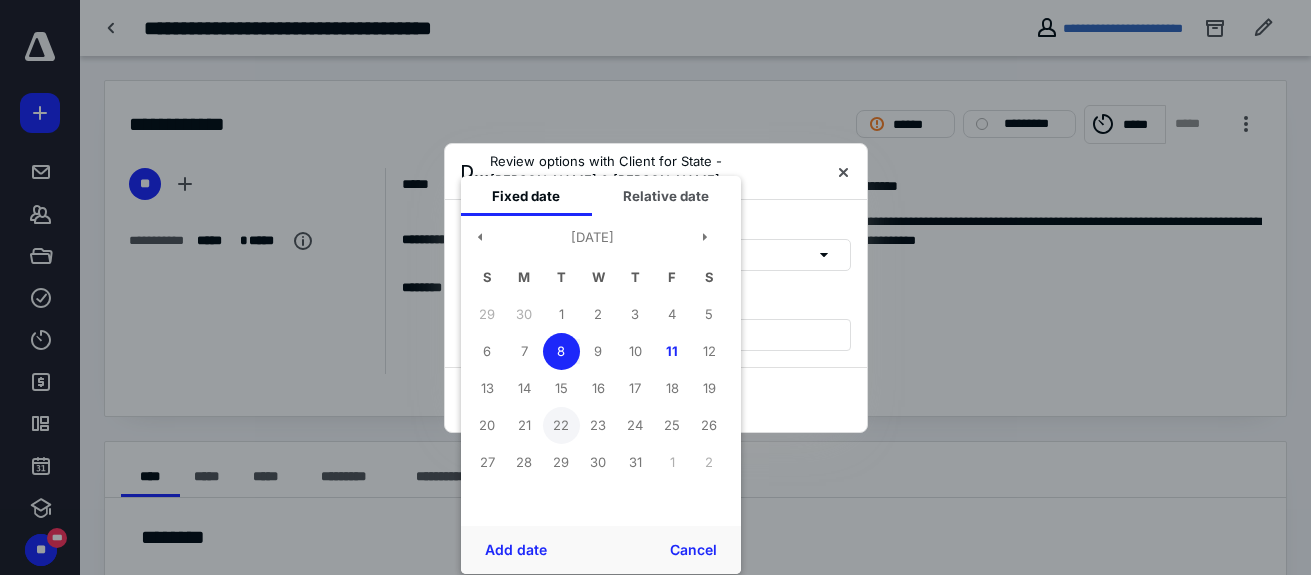 click on "22" at bounding box center [561, 425] 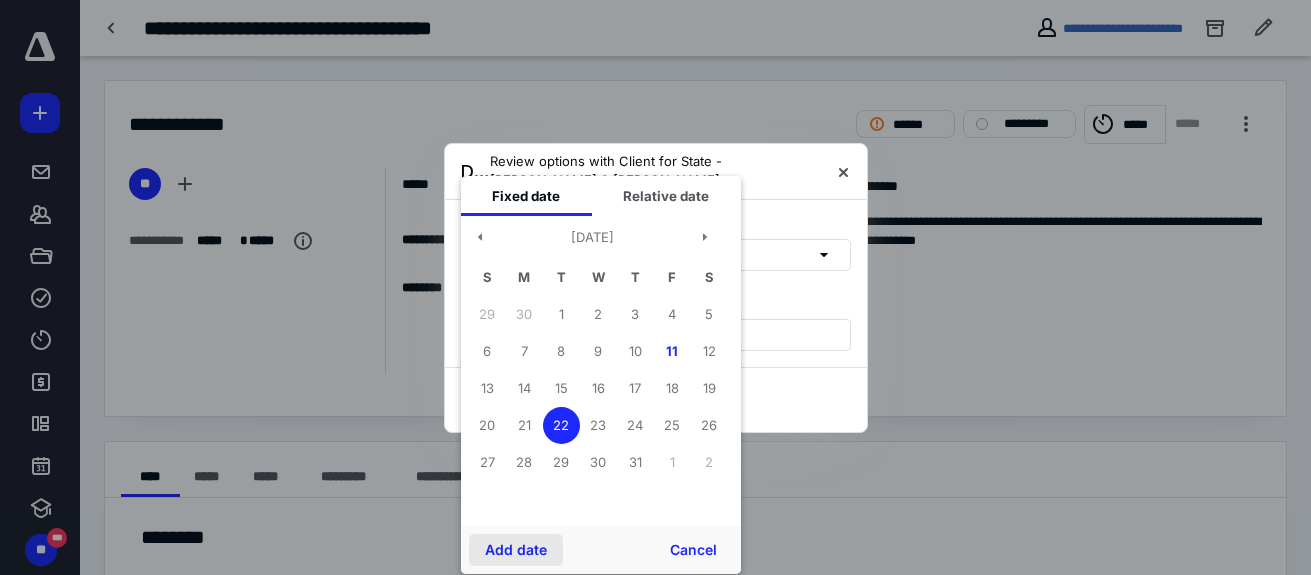 click on "Add date" at bounding box center (516, 550) 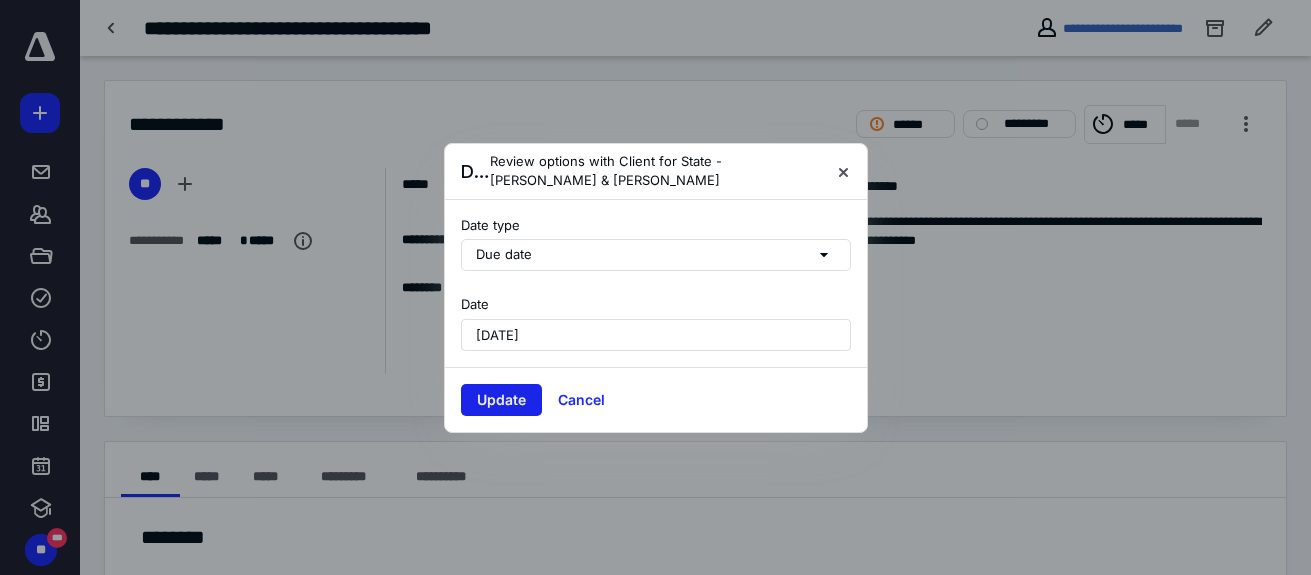 click on "Update" at bounding box center [501, 400] 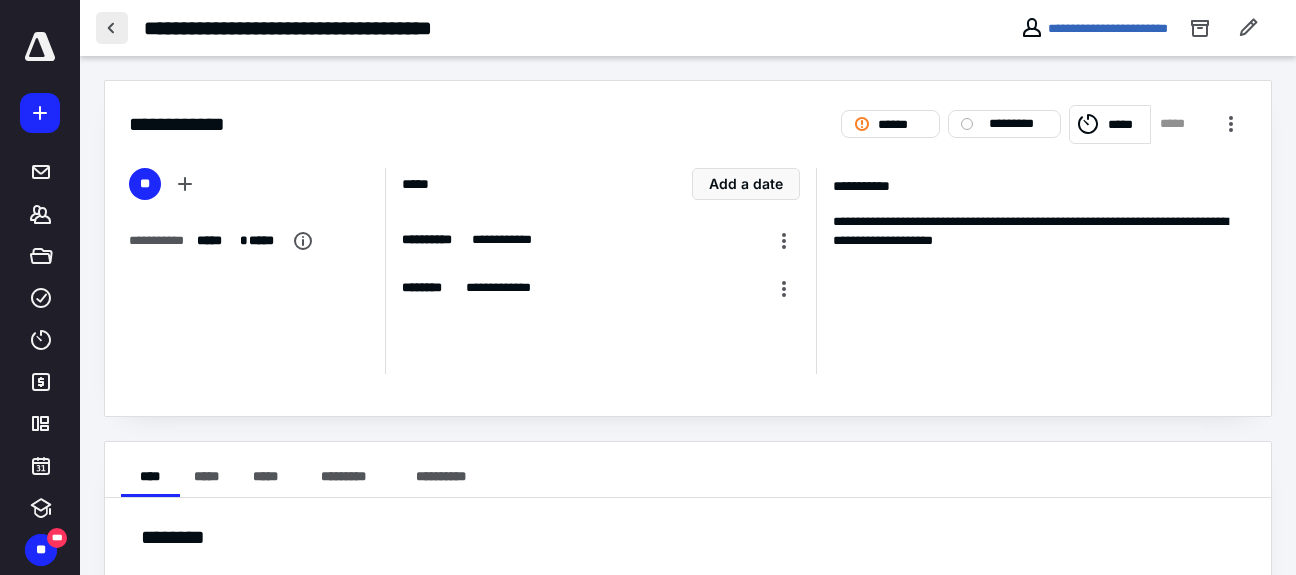 click at bounding box center [112, 28] 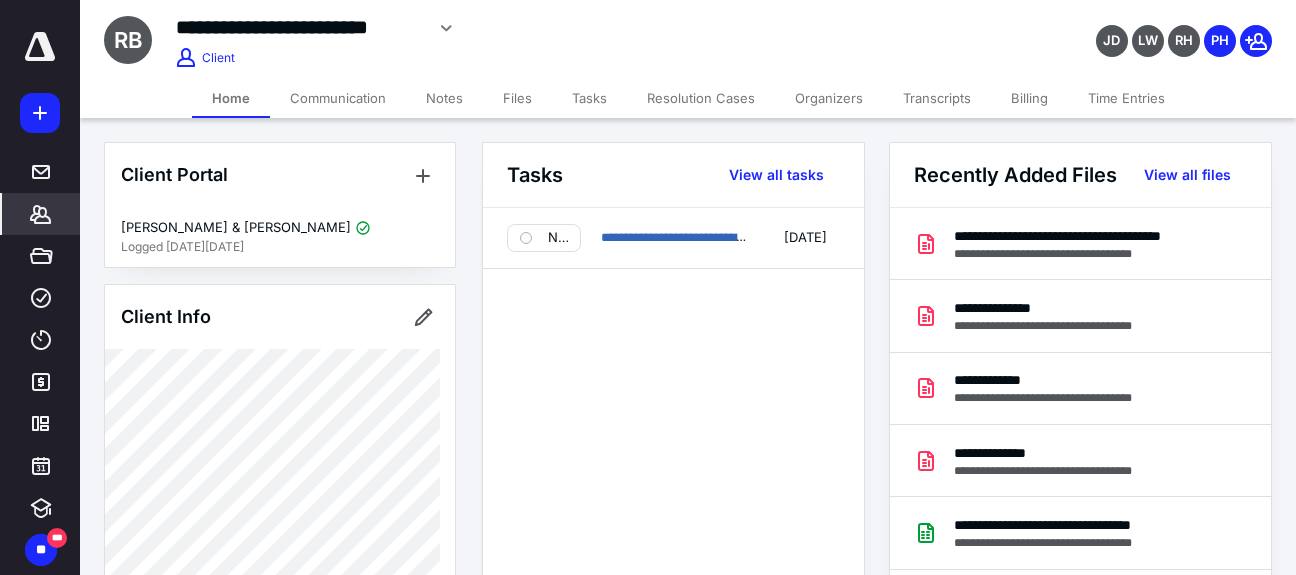 click on "Time Entries" at bounding box center [1126, 98] 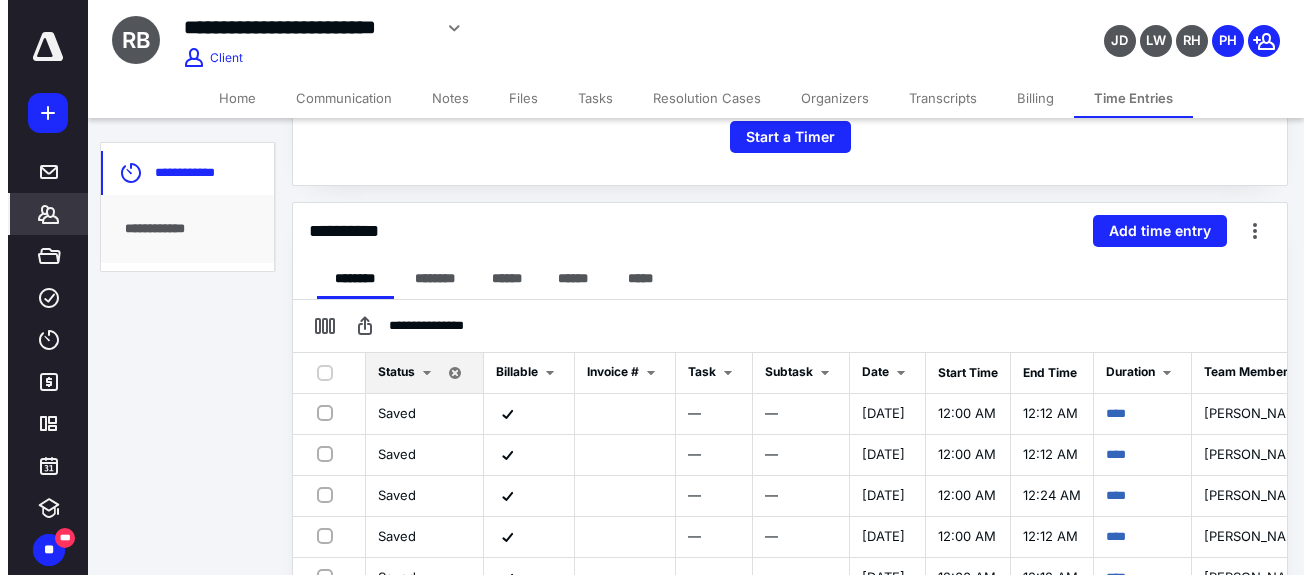 scroll, scrollTop: 400, scrollLeft: 0, axis: vertical 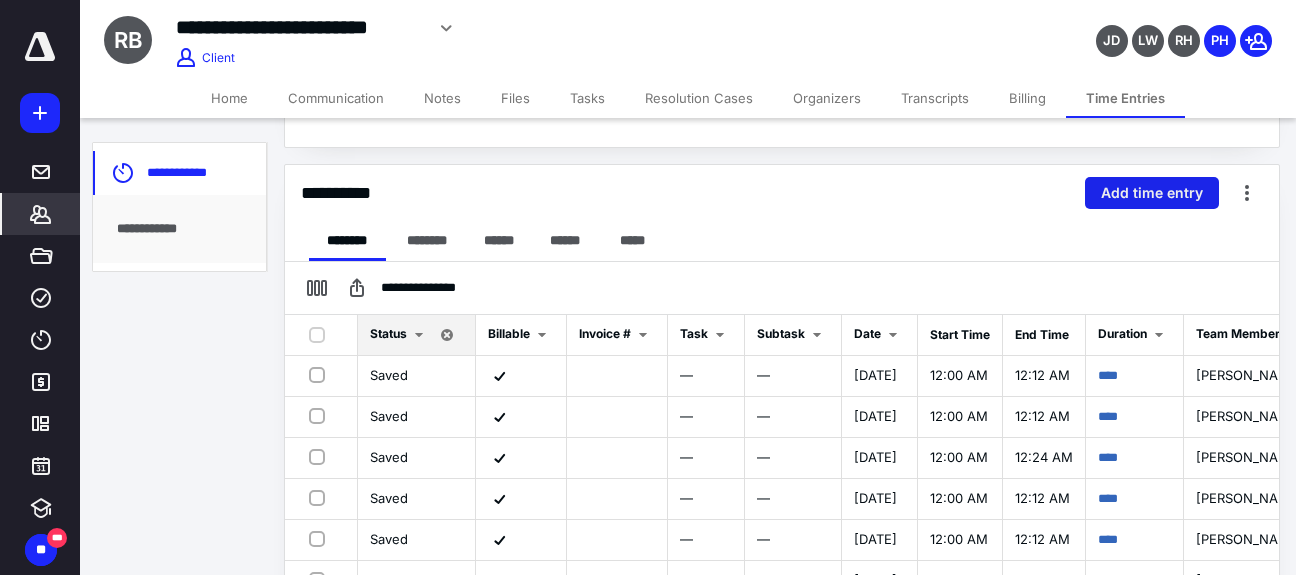 click on "Add time entry" at bounding box center [1152, 193] 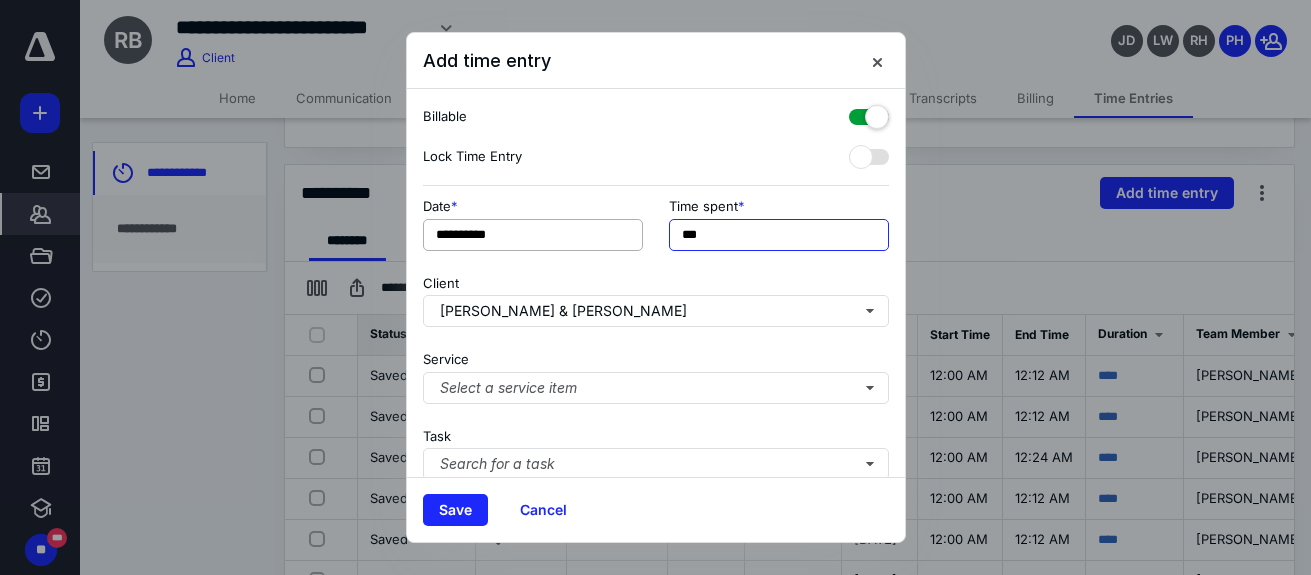 drag, startPoint x: 732, startPoint y: 234, endPoint x: 614, endPoint y: 239, distance: 118.10589 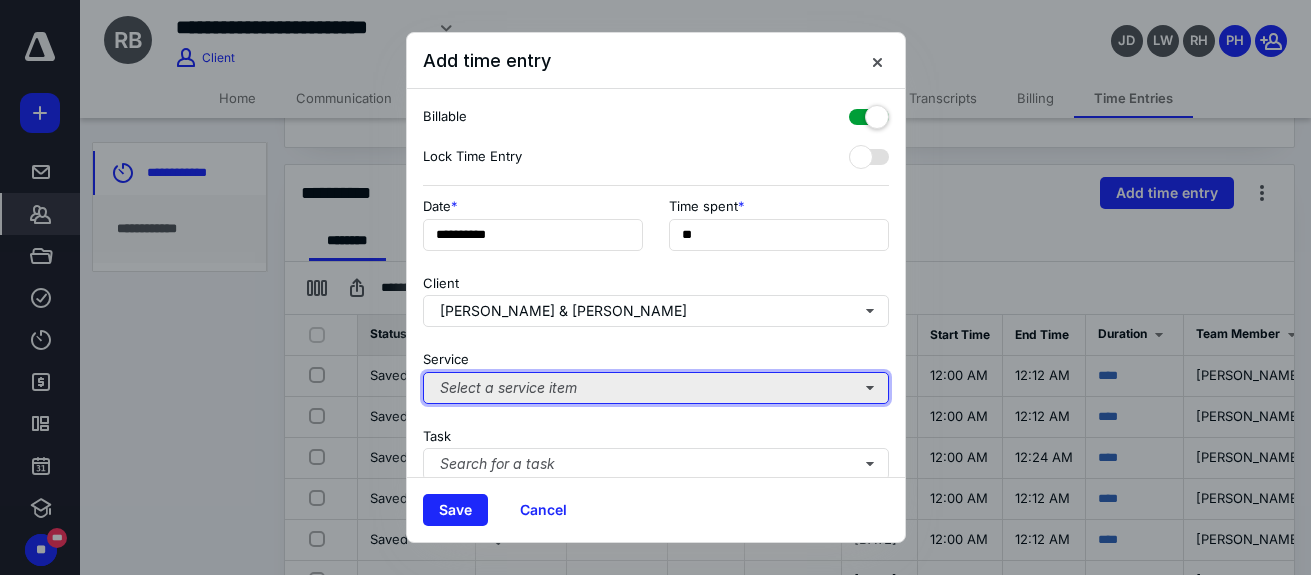 type on "***" 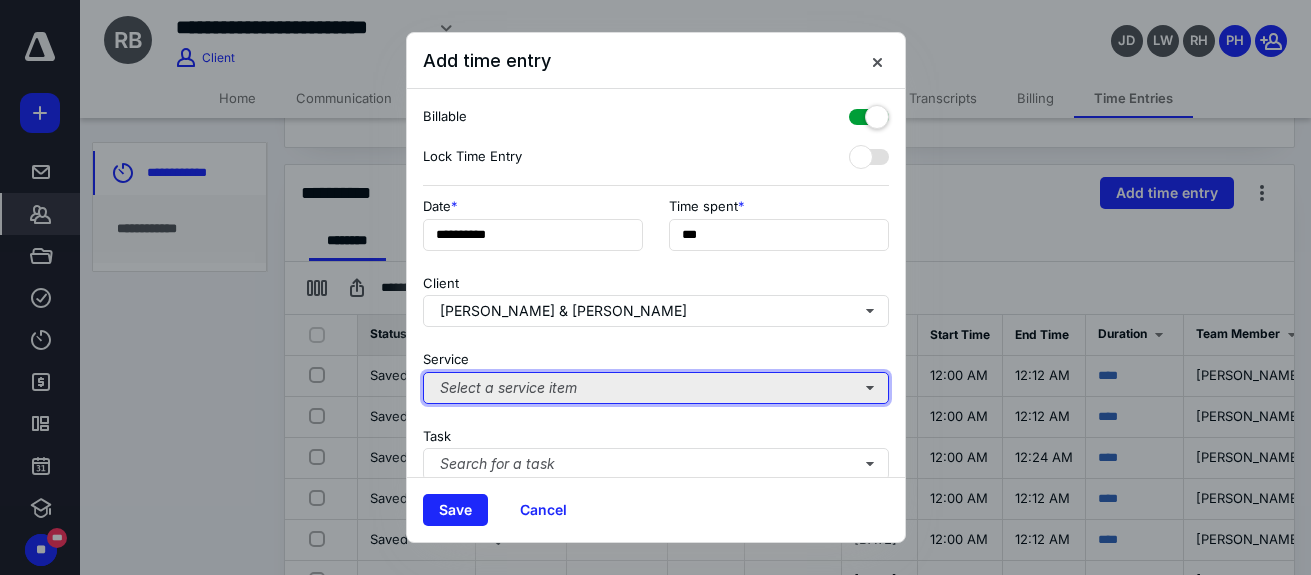 click on "Select a service item" at bounding box center [656, 388] 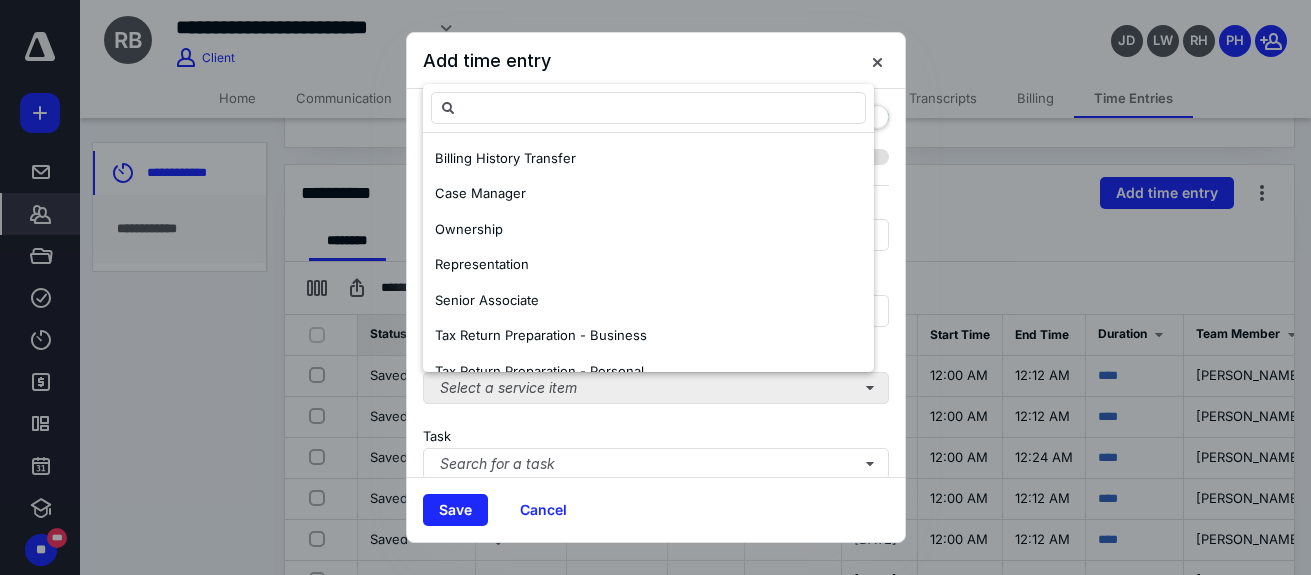 click on "Case Manager" at bounding box center (648, 194) 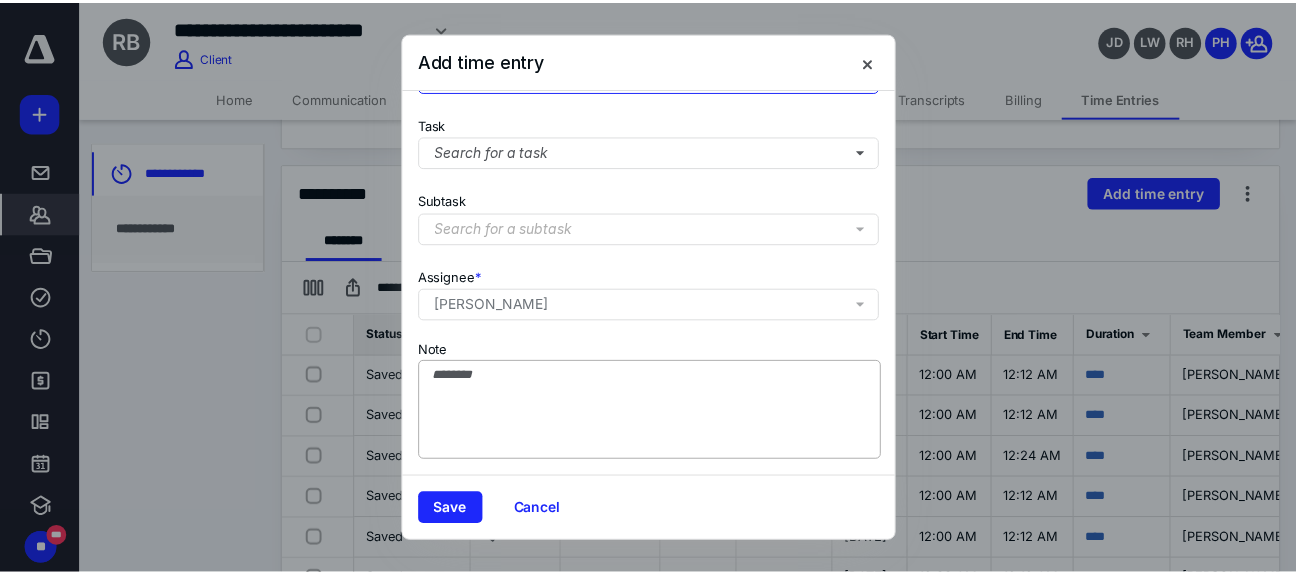 scroll, scrollTop: 327, scrollLeft: 0, axis: vertical 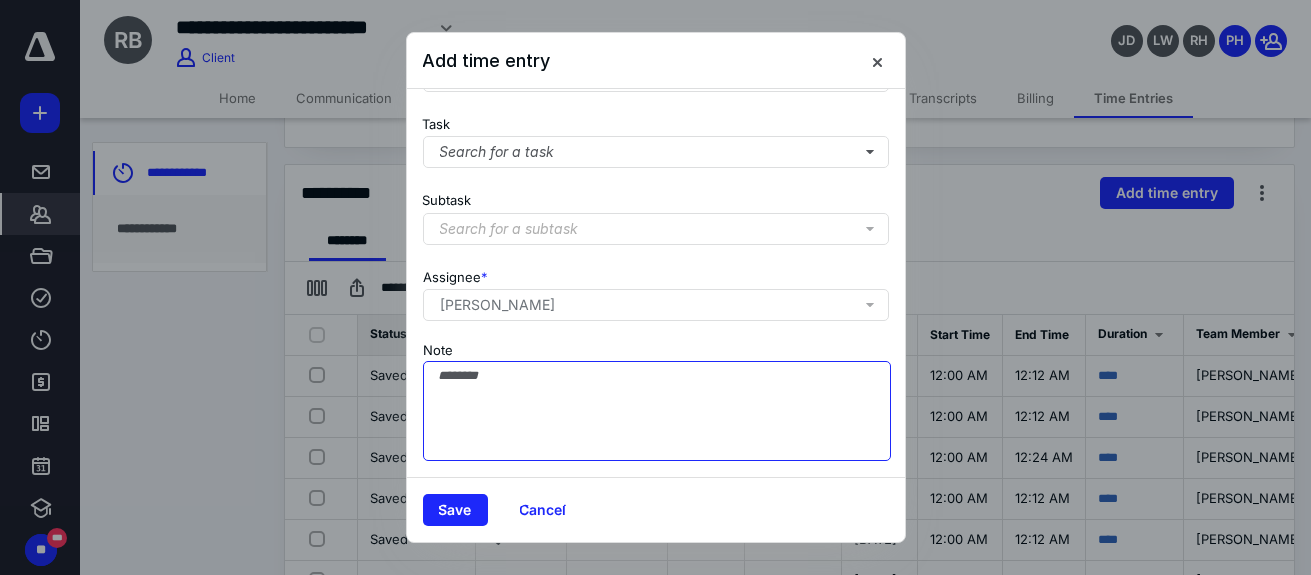 click on "Note" at bounding box center (657, 411) 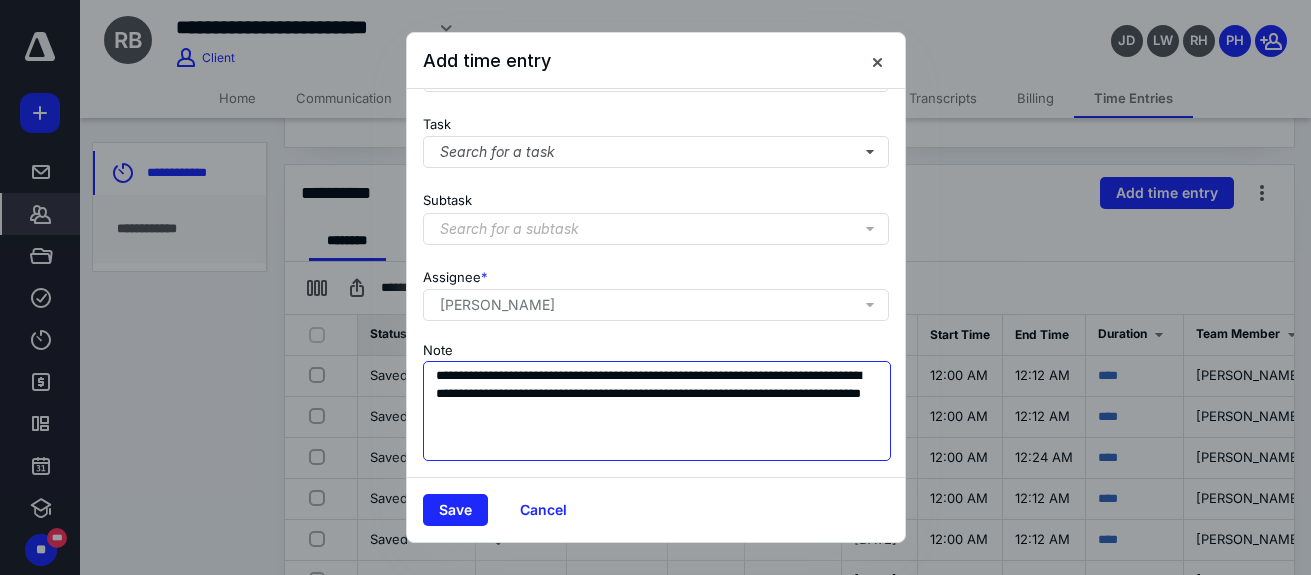 drag, startPoint x: 636, startPoint y: 413, endPoint x: 428, endPoint y: 357, distance: 215.40659 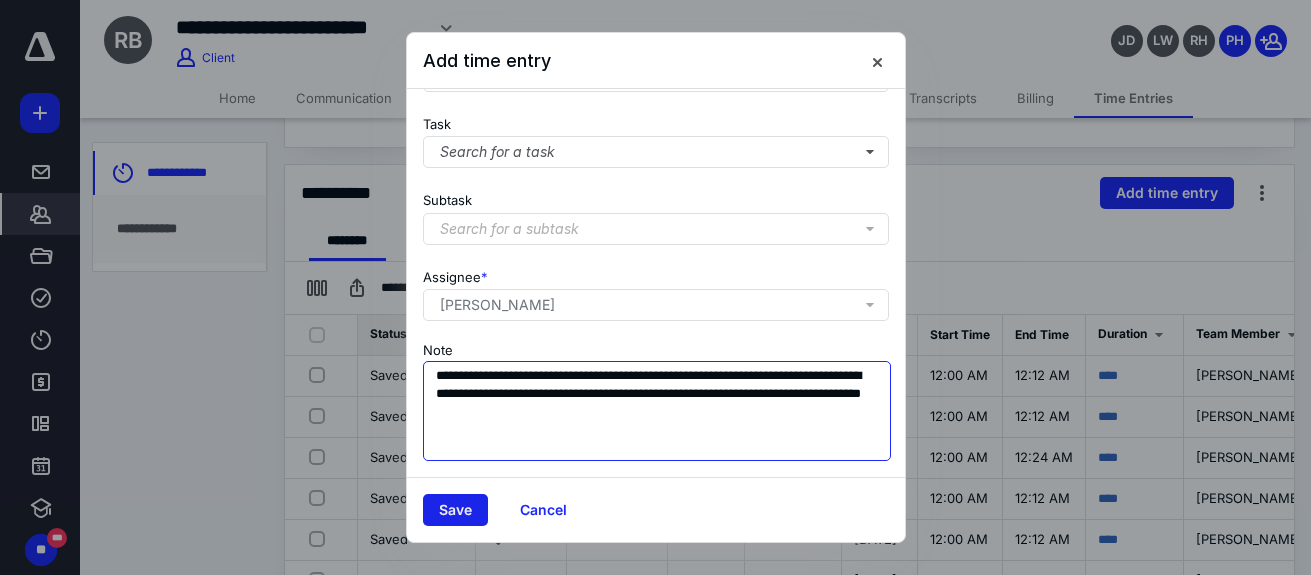 type on "**********" 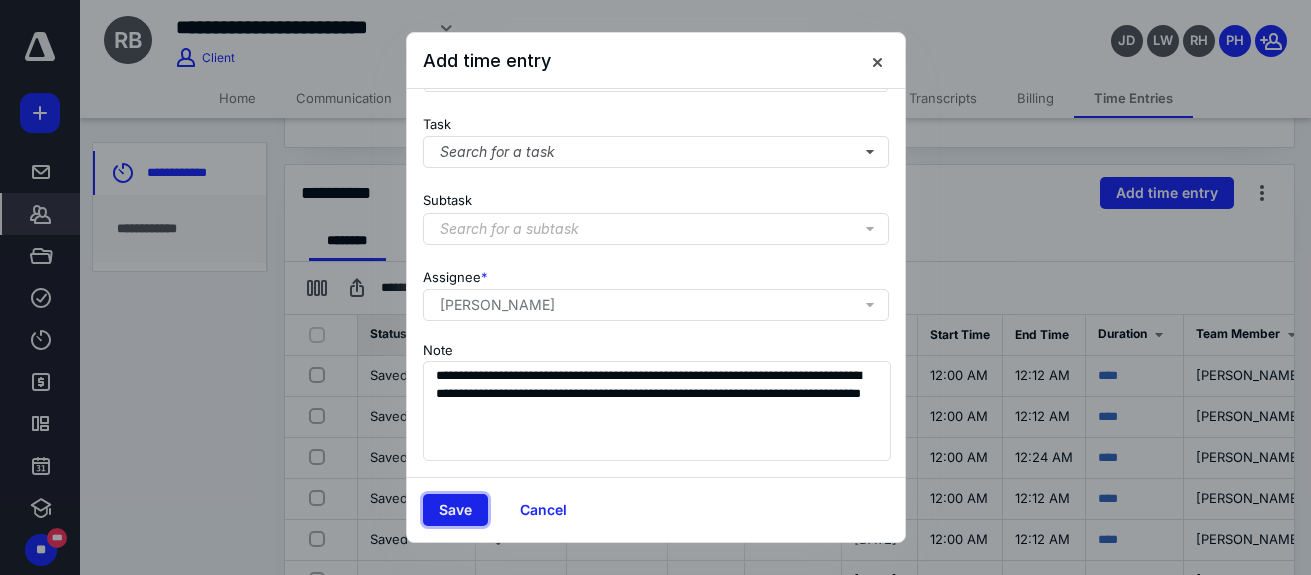click on "Save" at bounding box center (455, 510) 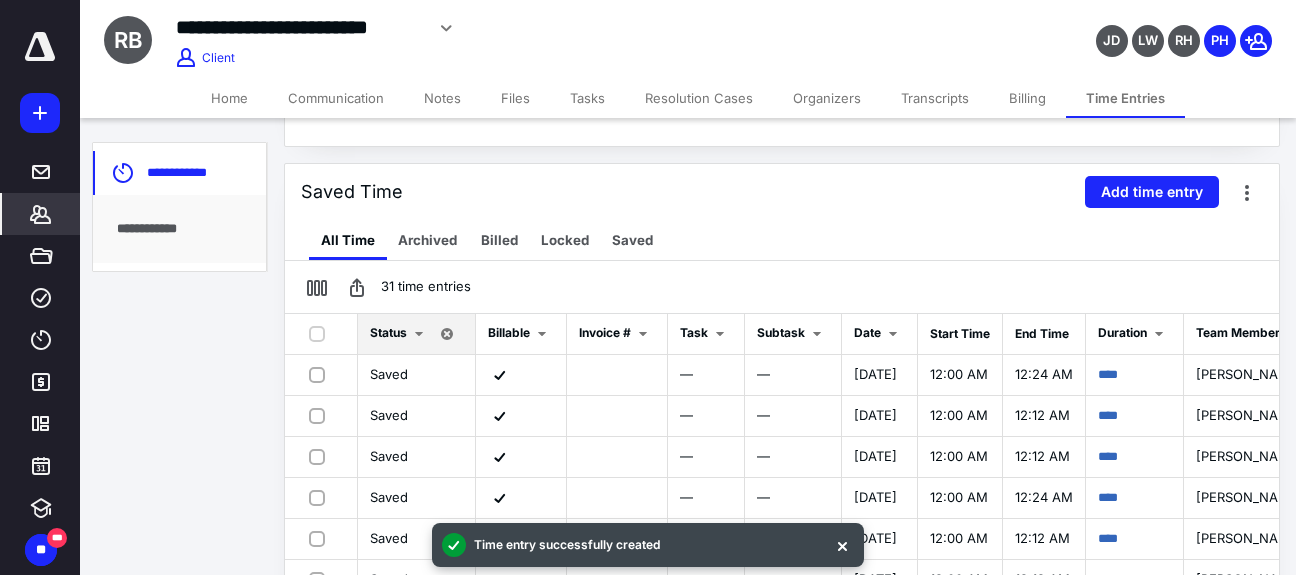 click on "Notes" at bounding box center (442, 98) 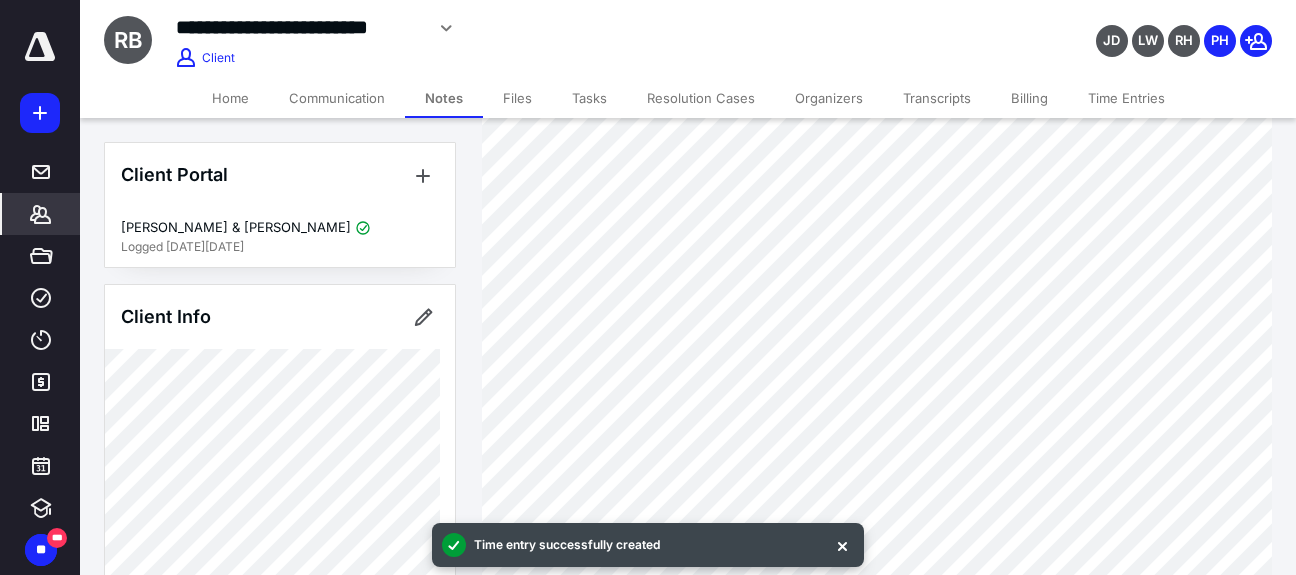 scroll, scrollTop: 200, scrollLeft: 0, axis: vertical 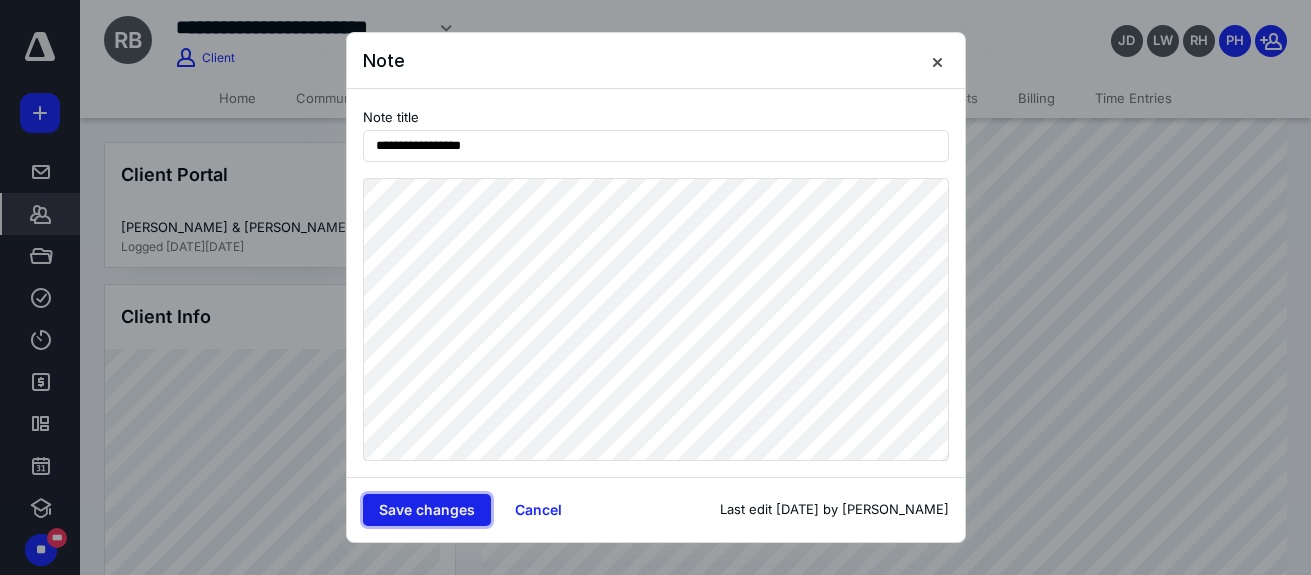 click on "Save changes" at bounding box center (427, 510) 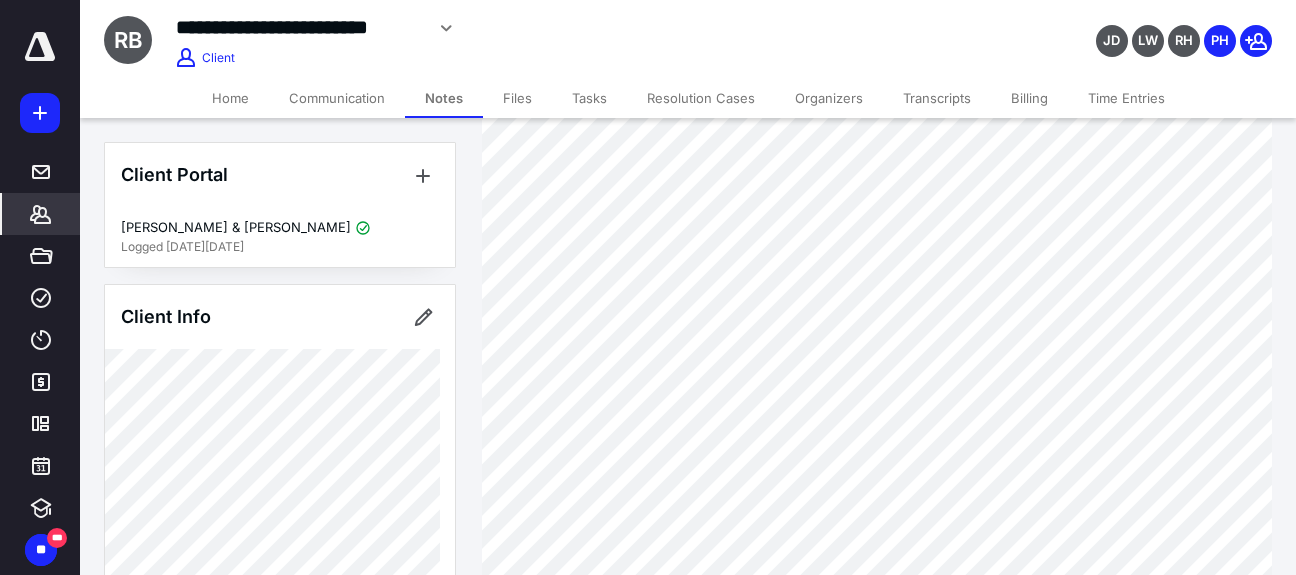 click on "Time Entries" at bounding box center (1126, 98) 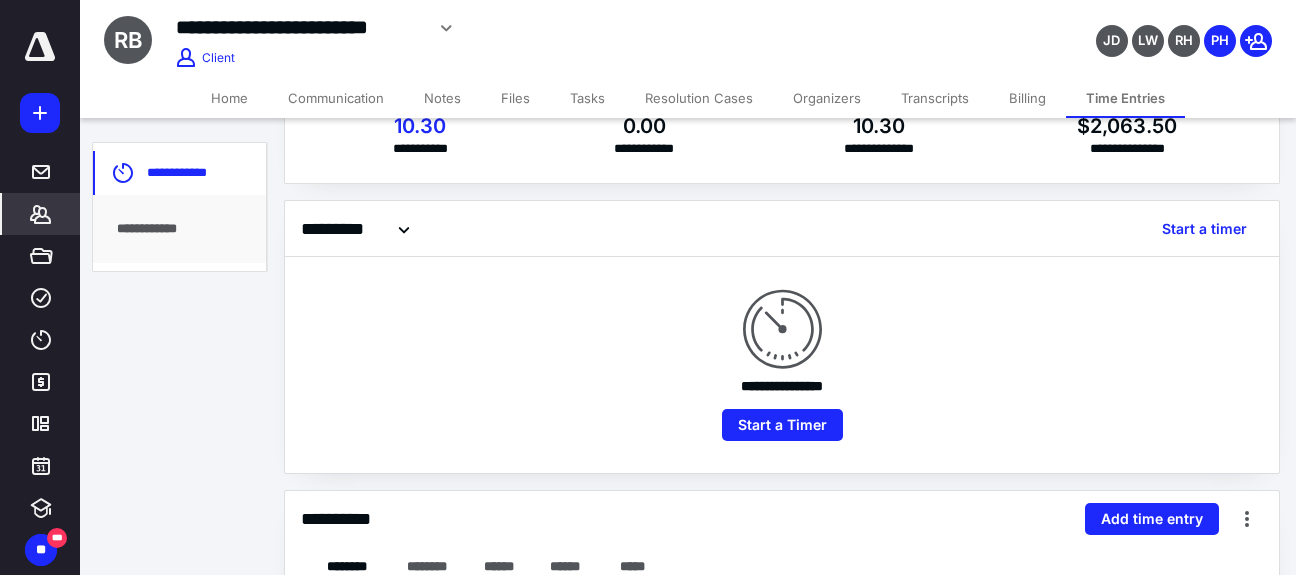 scroll, scrollTop: 300, scrollLeft: 0, axis: vertical 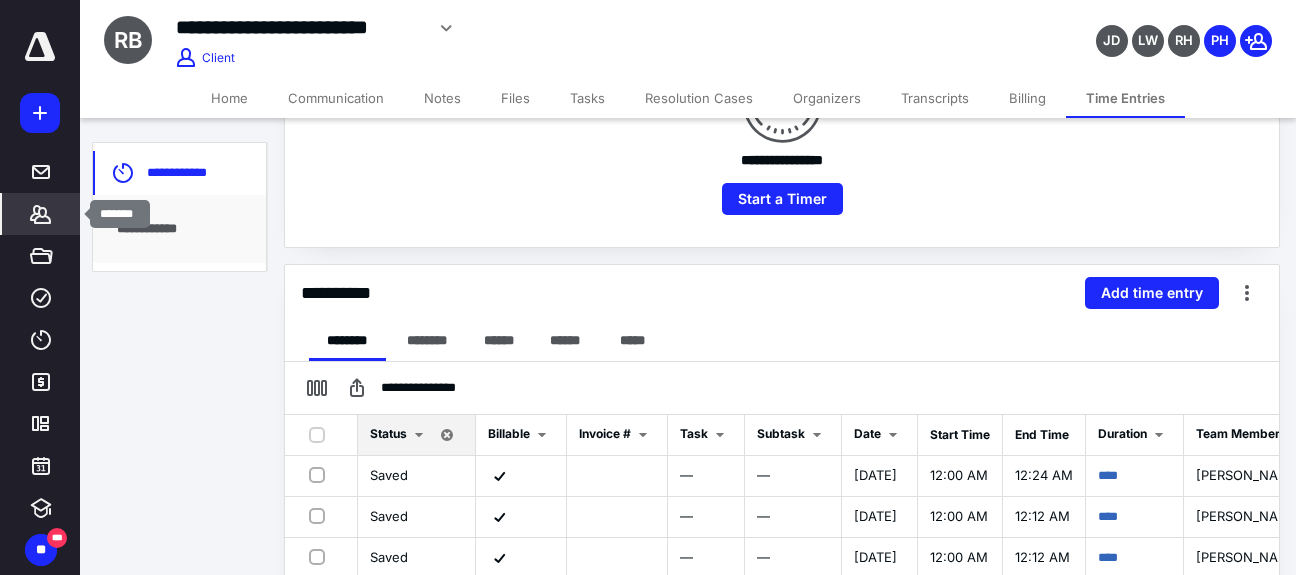 click on "*******" at bounding box center [41, 214] 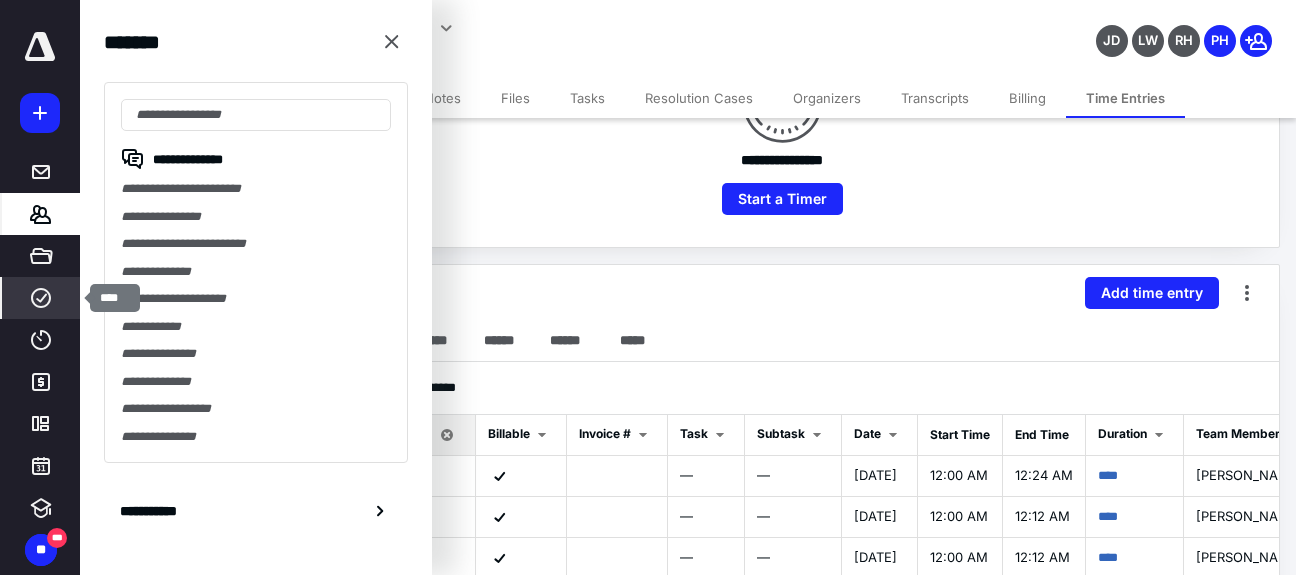 click 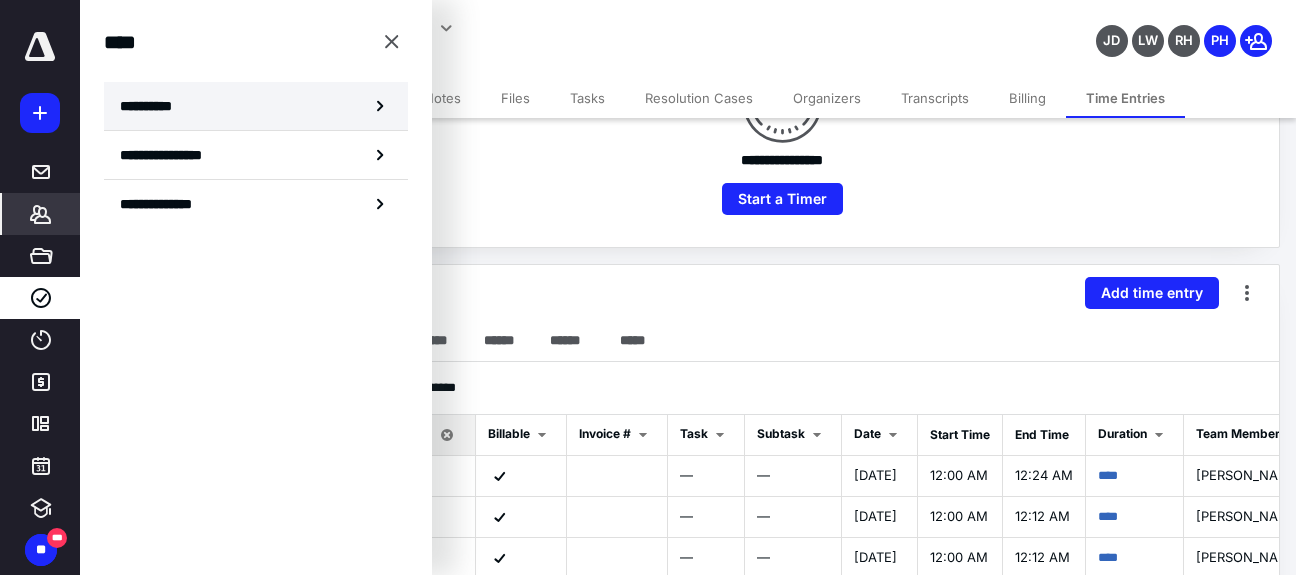 click on "**********" at bounding box center [256, 106] 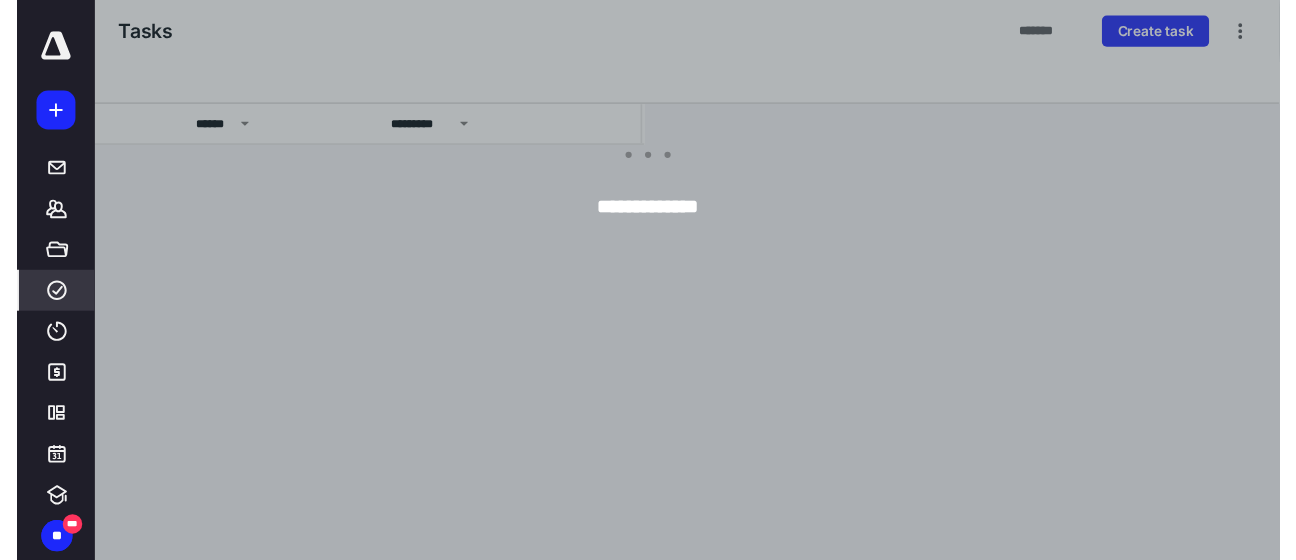 scroll, scrollTop: 0, scrollLeft: 0, axis: both 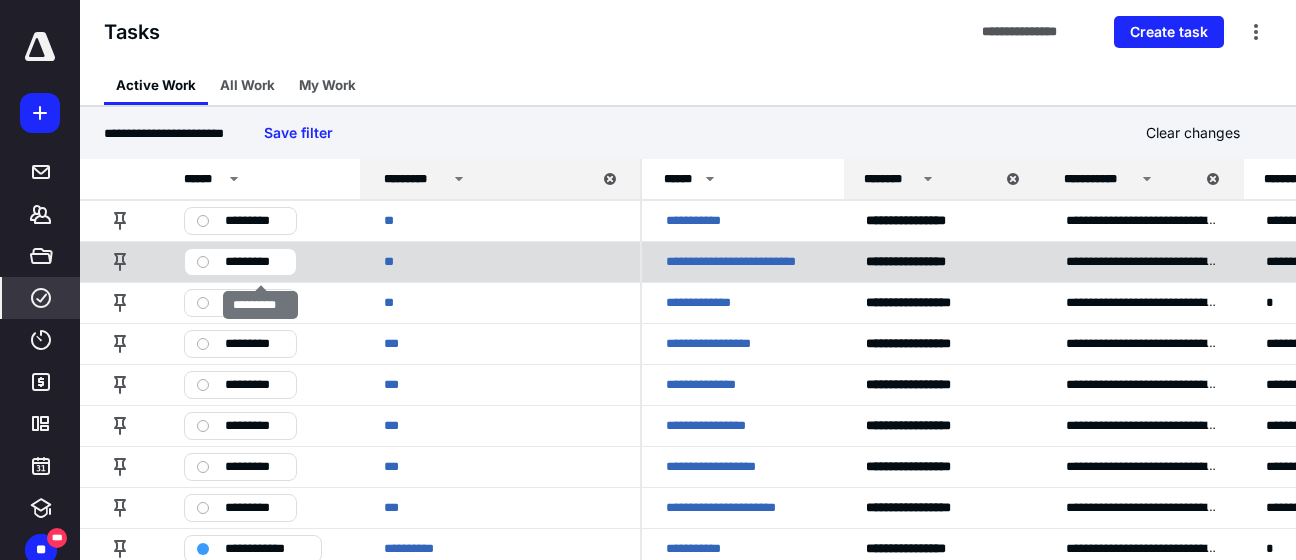 click on "*********" at bounding box center (260, 261) 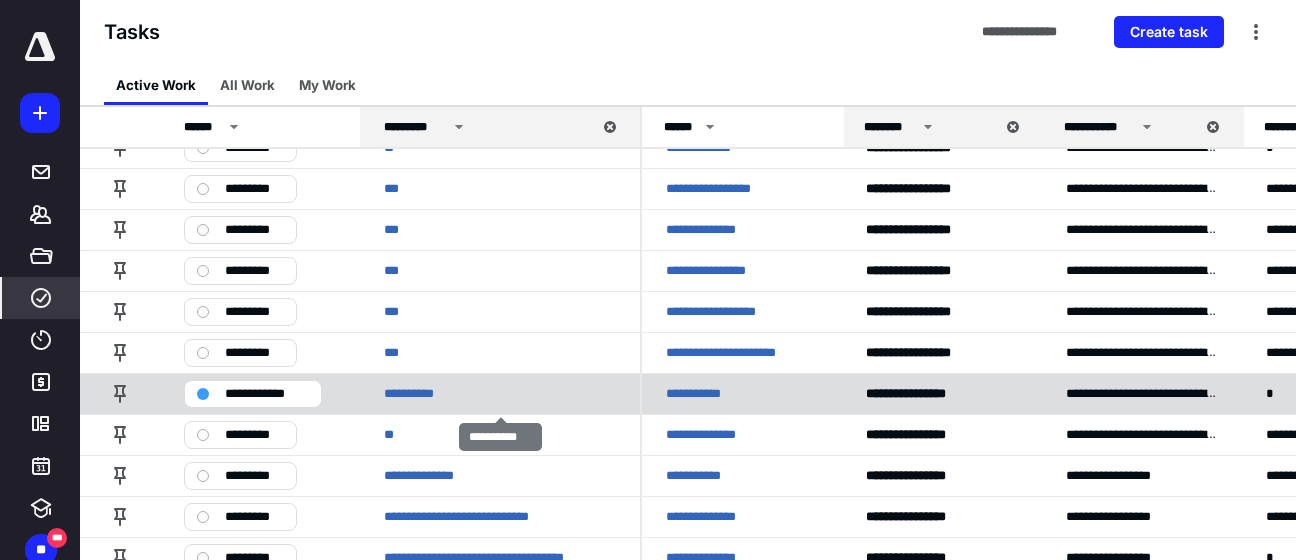 scroll, scrollTop: 200, scrollLeft: 0, axis: vertical 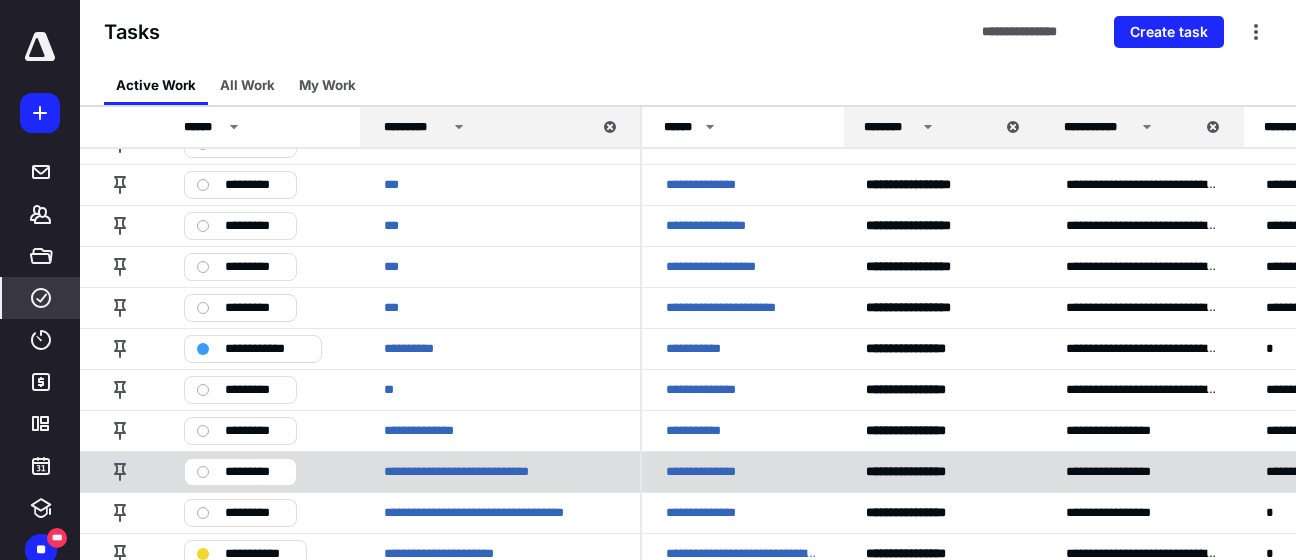 click on "**********" at bounding box center (712, 472) 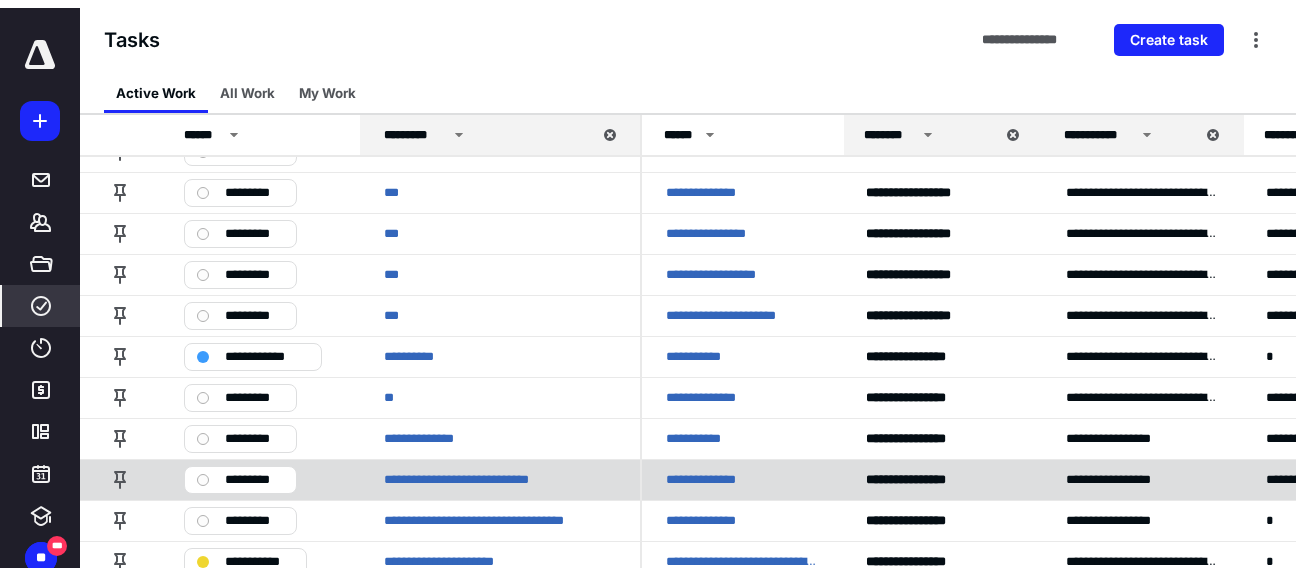 scroll, scrollTop: 0, scrollLeft: 0, axis: both 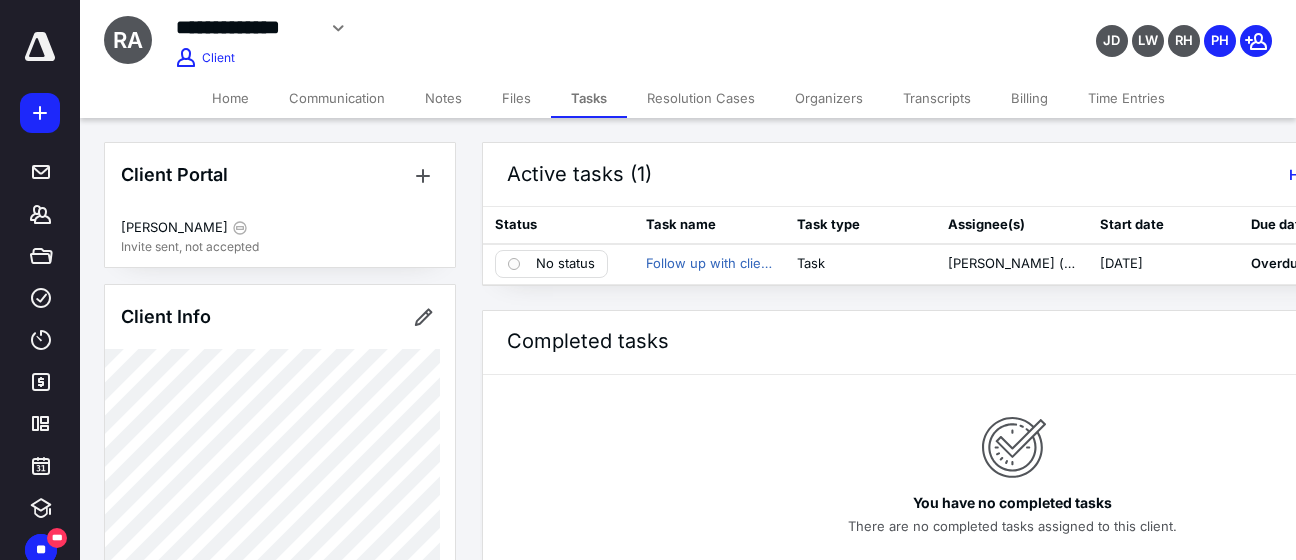 click on "Notes" at bounding box center [443, 98] 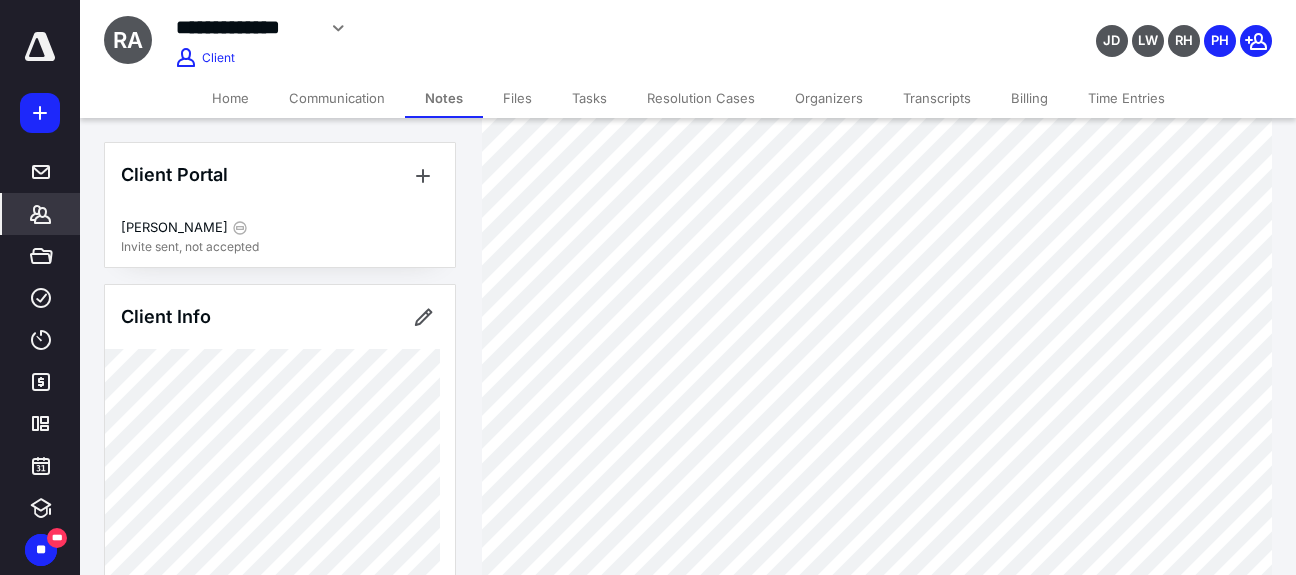 scroll, scrollTop: 100, scrollLeft: 0, axis: vertical 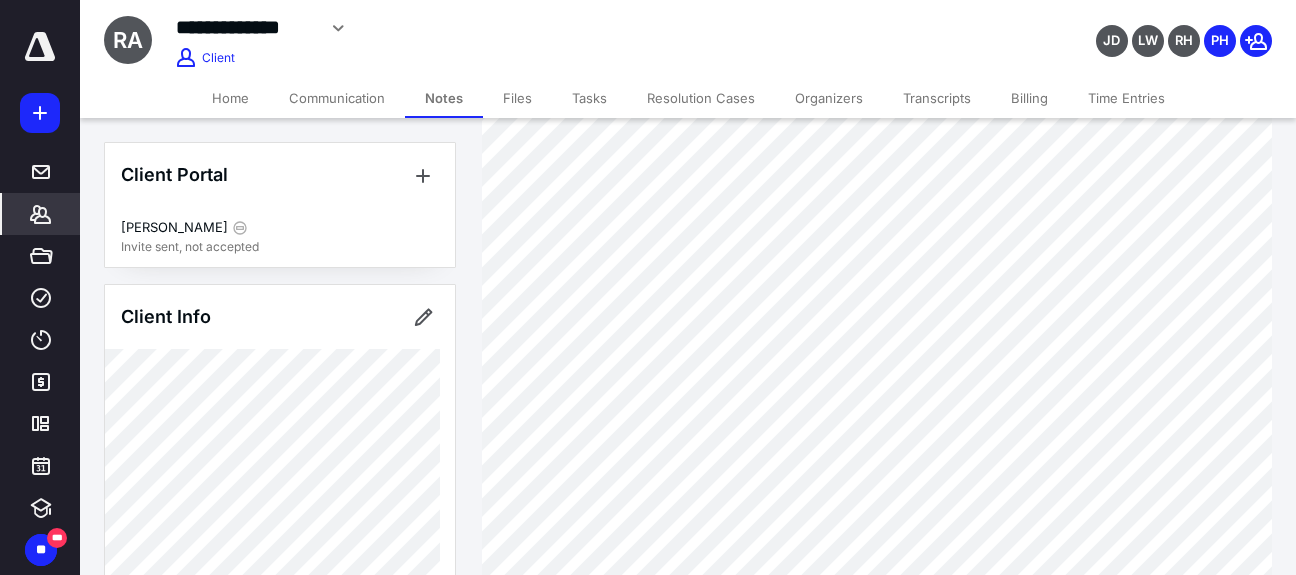 click on "Tasks" at bounding box center (589, 98) 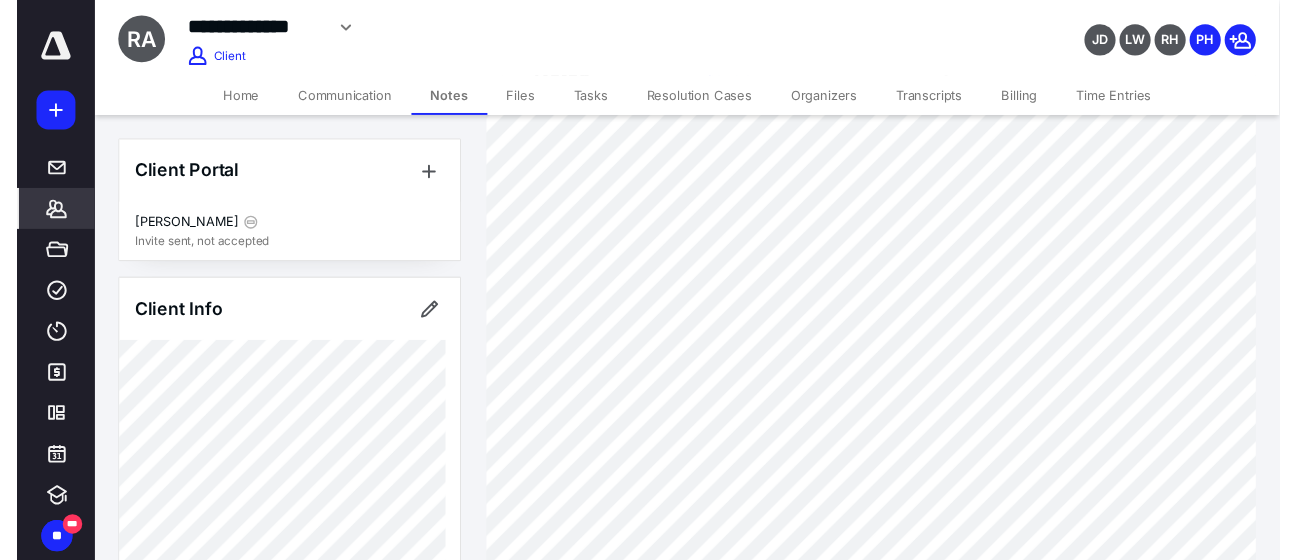 scroll, scrollTop: 0, scrollLeft: 0, axis: both 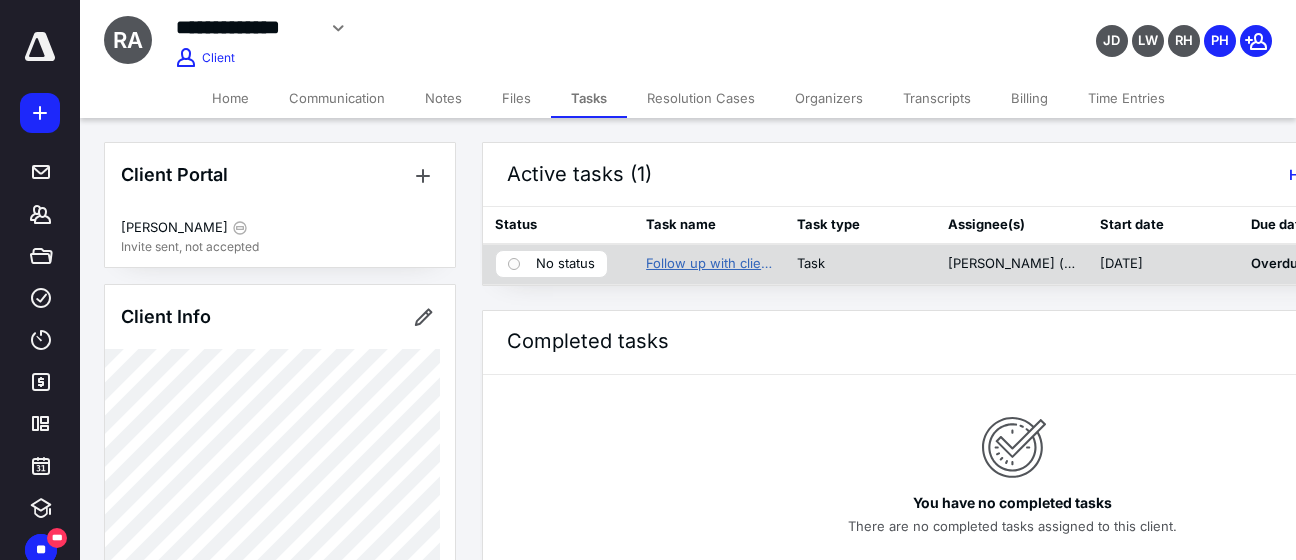 click on "Follow up with client on 2024" at bounding box center [709, 264] 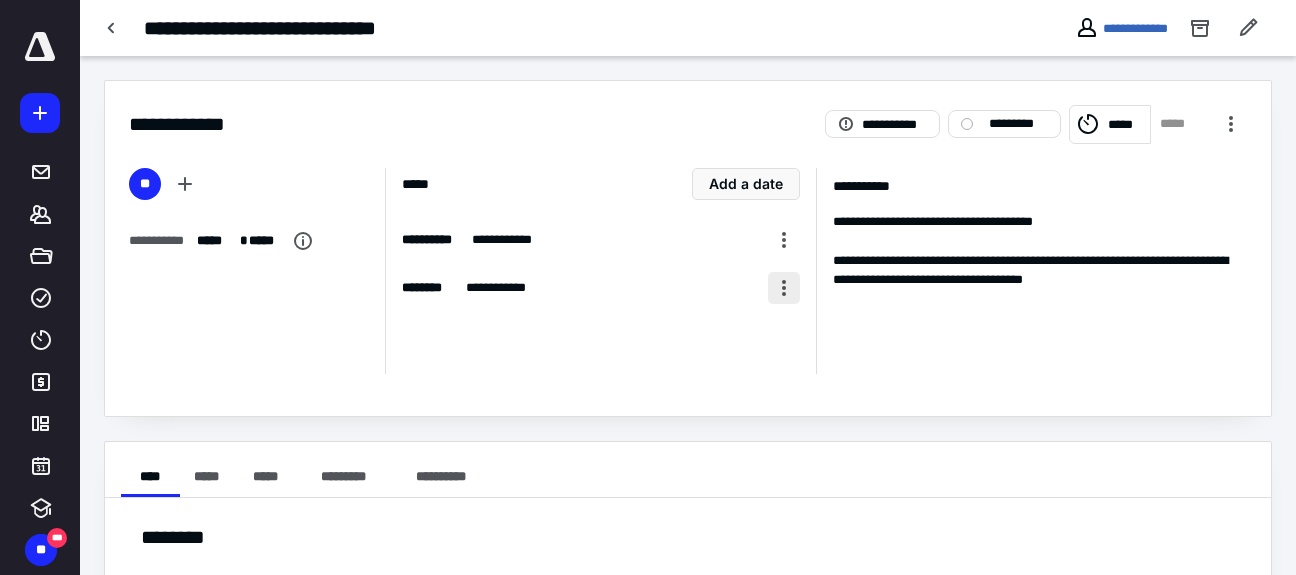click at bounding box center [784, 288] 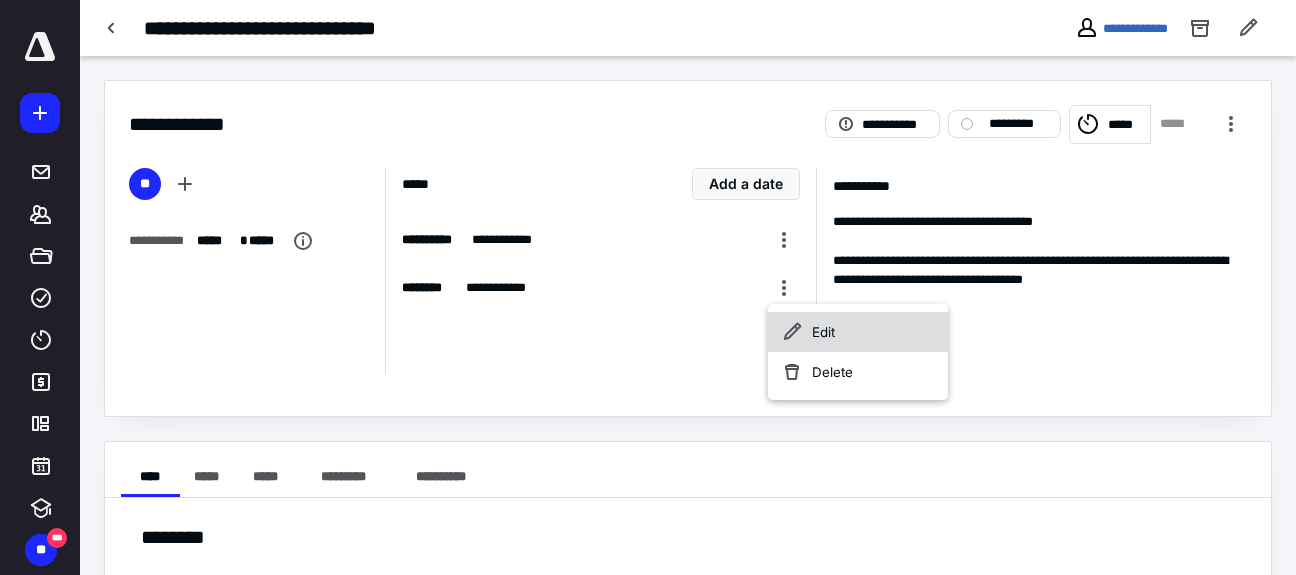 click on "Edit" at bounding box center (858, 332) 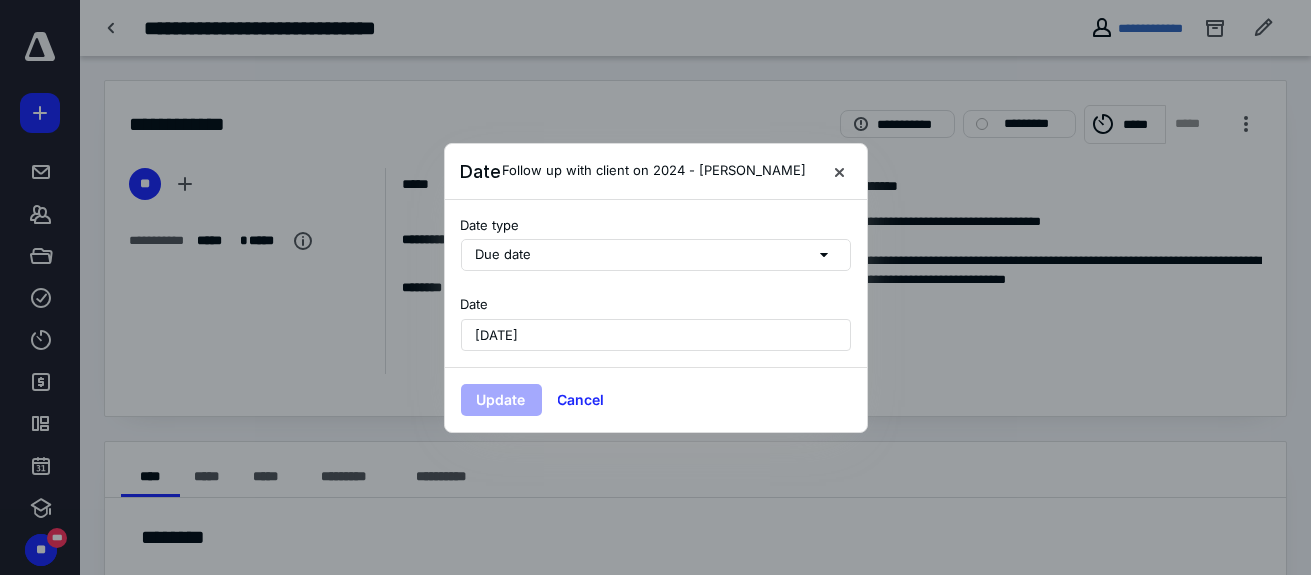 click on "[DATE]" at bounding box center [656, 335] 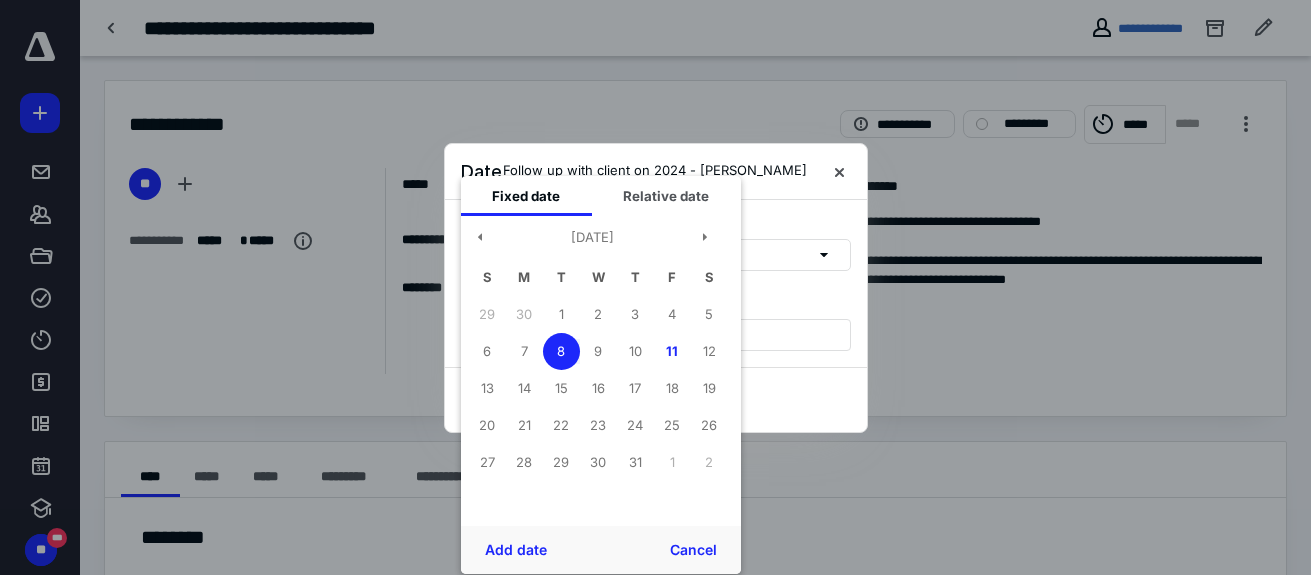 drag, startPoint x: 604, startPoint y: 390, endPoint x: 530, endPoint y: 503, distance: 135.07405 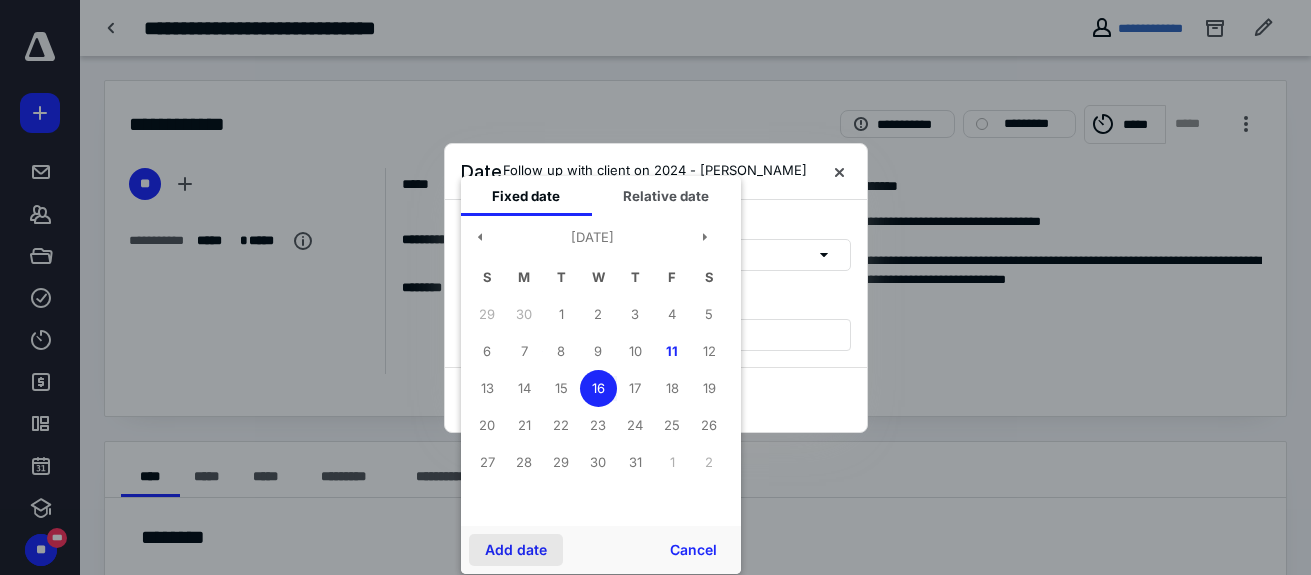 click on "Add date" at bounding box center (516, 550) 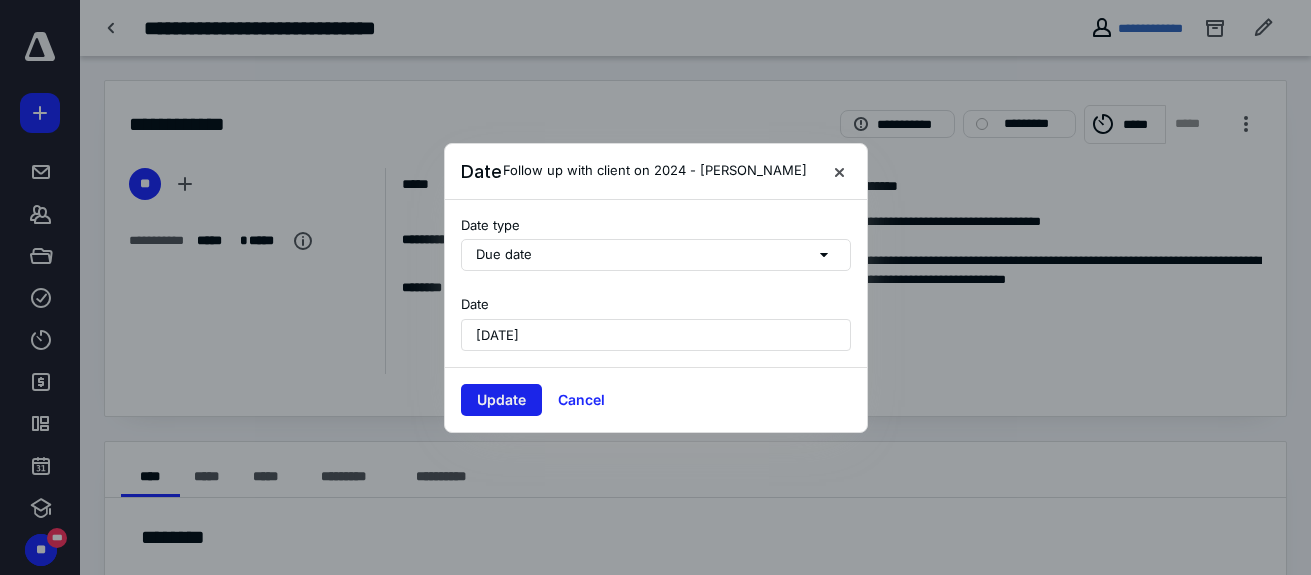 click on "Update" at bounding box center [501, 400] 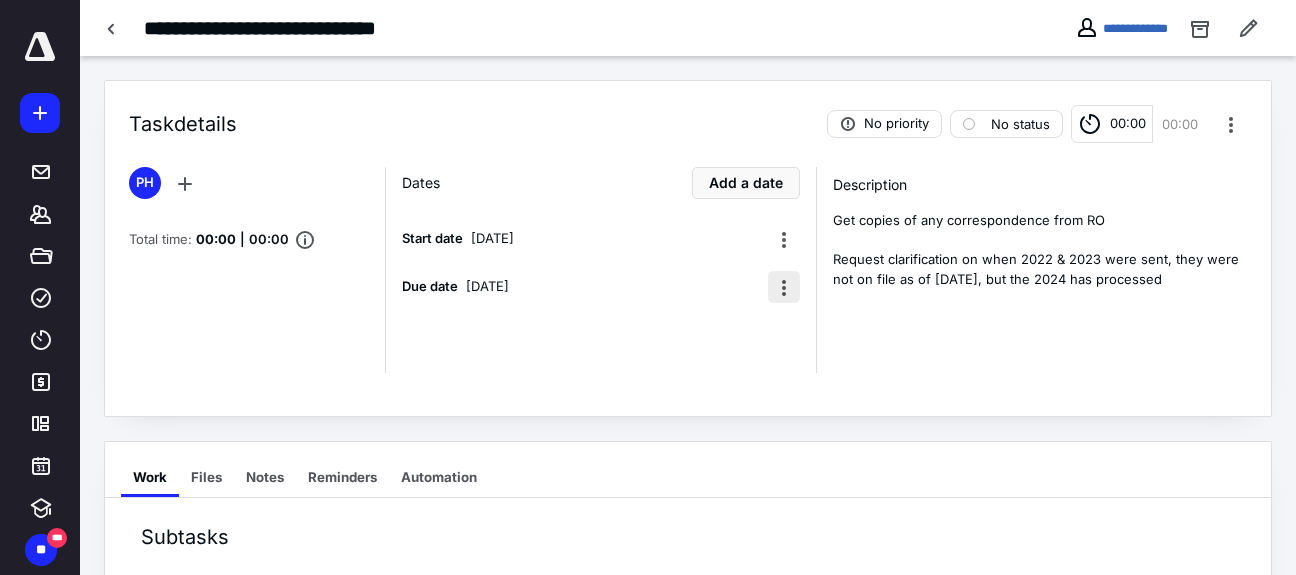 click at bounding box center [784, 287] 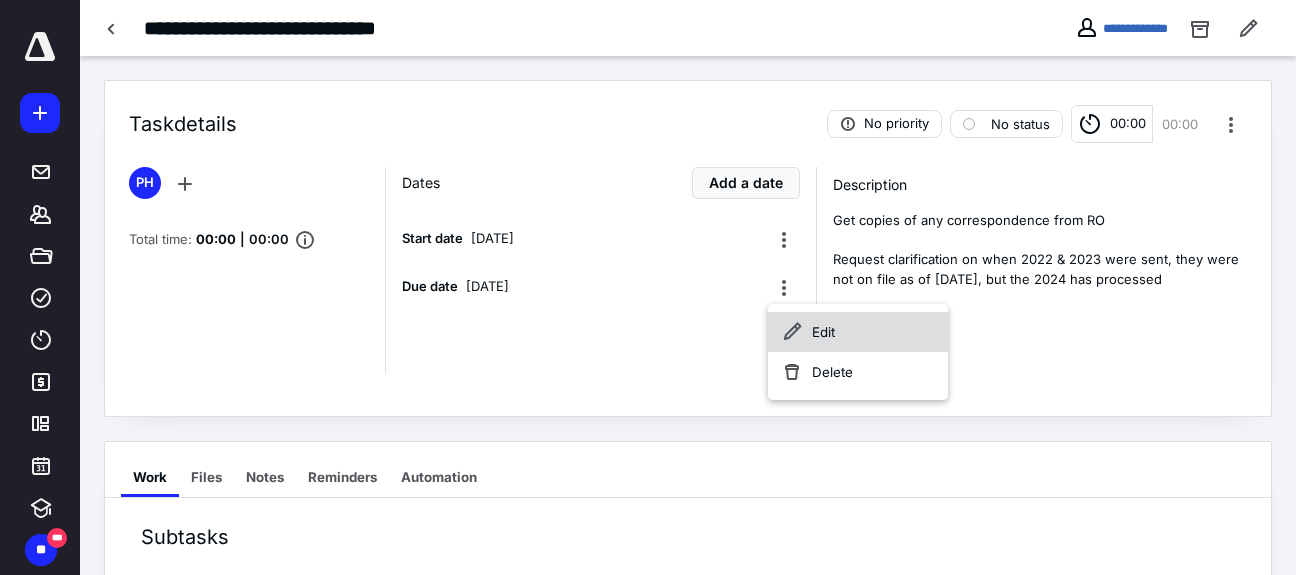 click 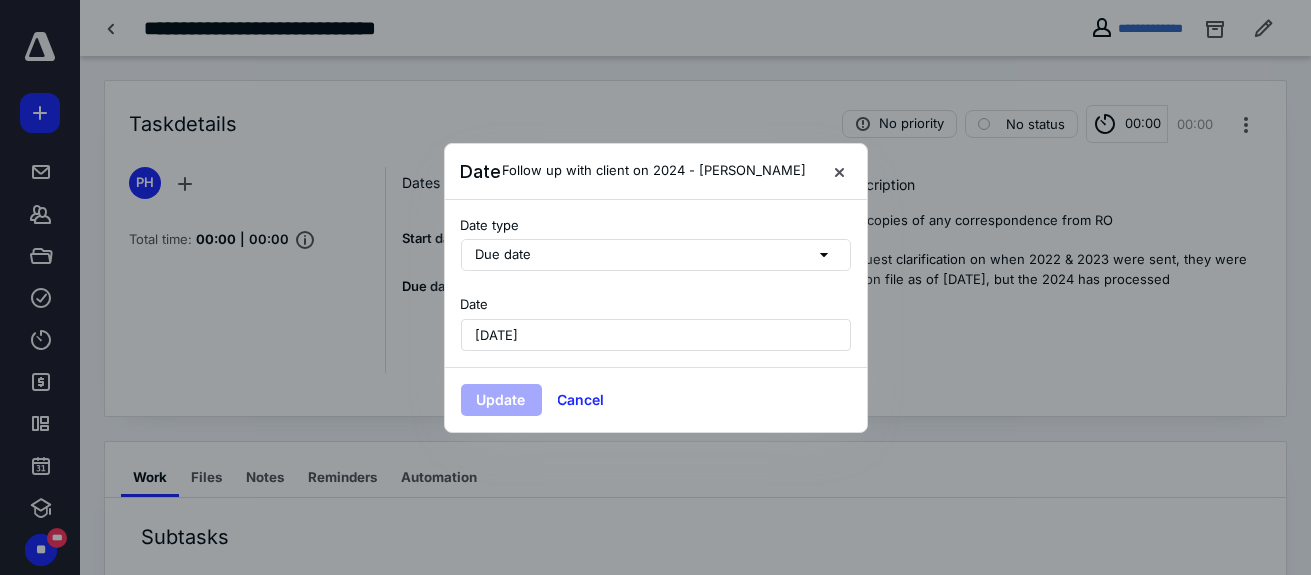 click on "[DATE]" at bounding box center [656, 335] 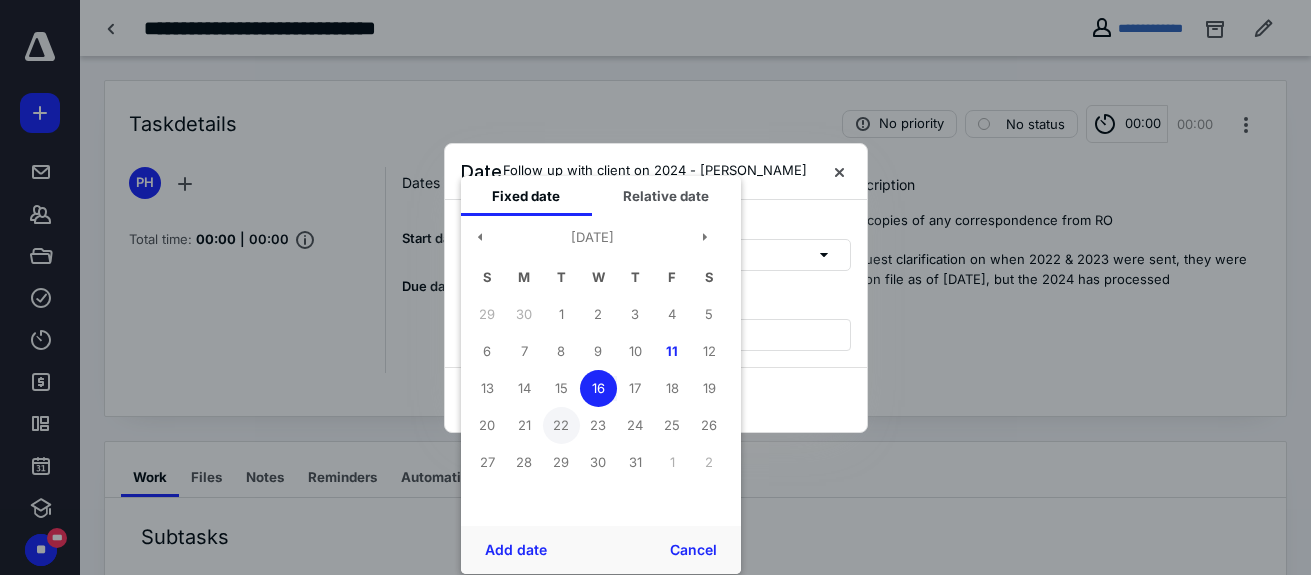 click on "22" at bounding box center (561, 425) 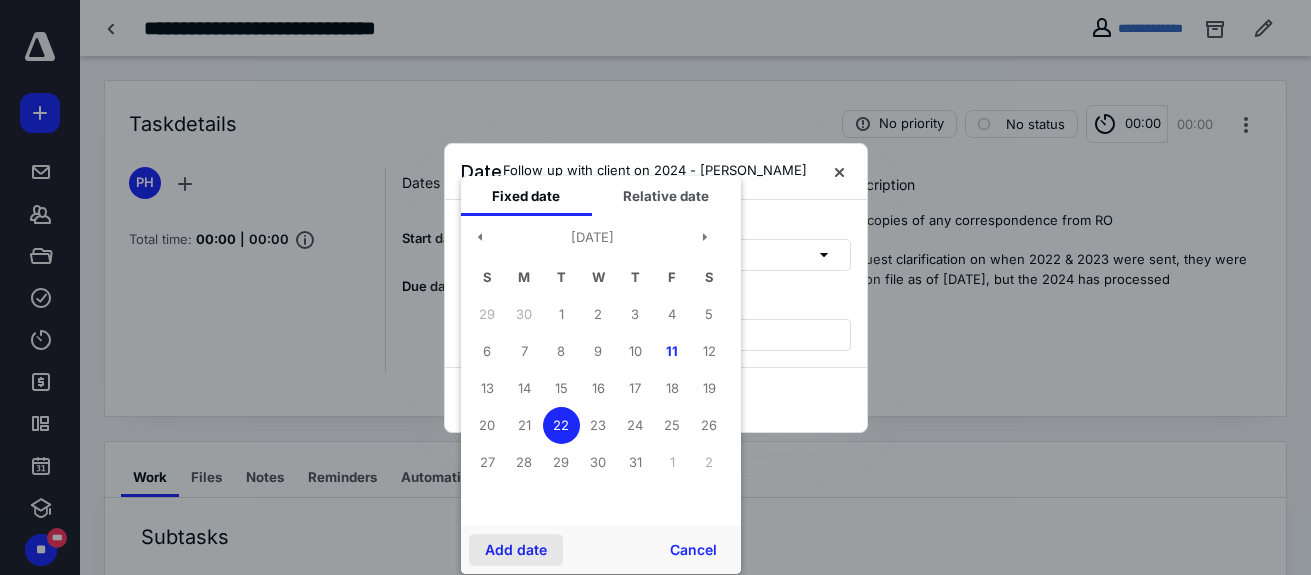 click on "Add date" at bounding box center [516, 550] 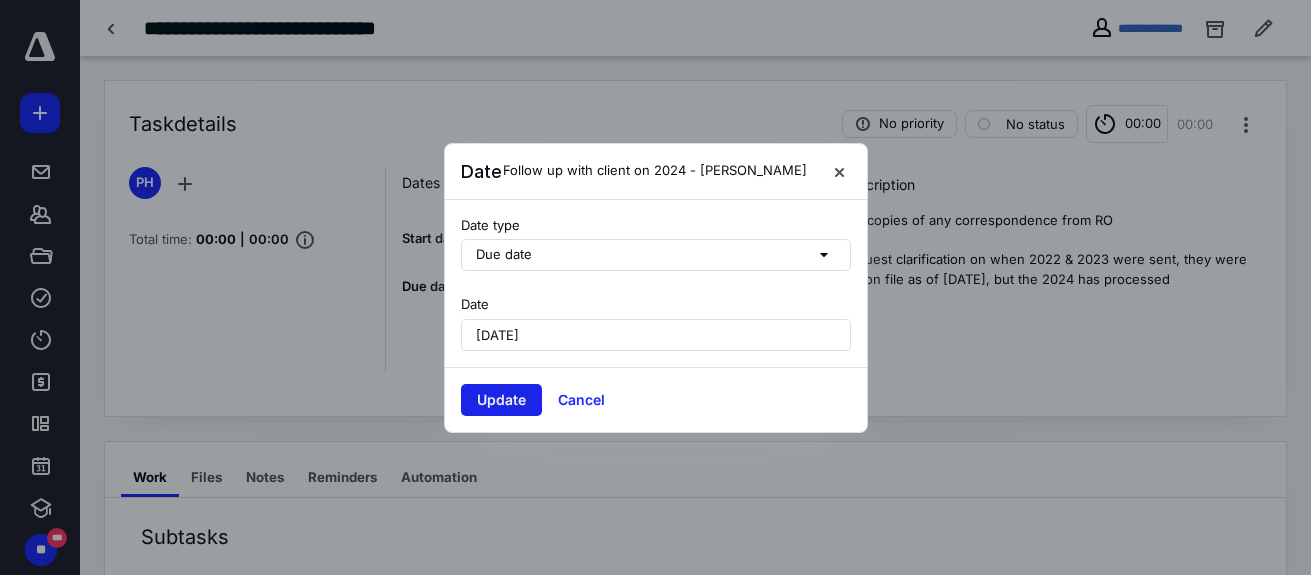 click on "Update" at bounding box center [501, 400] 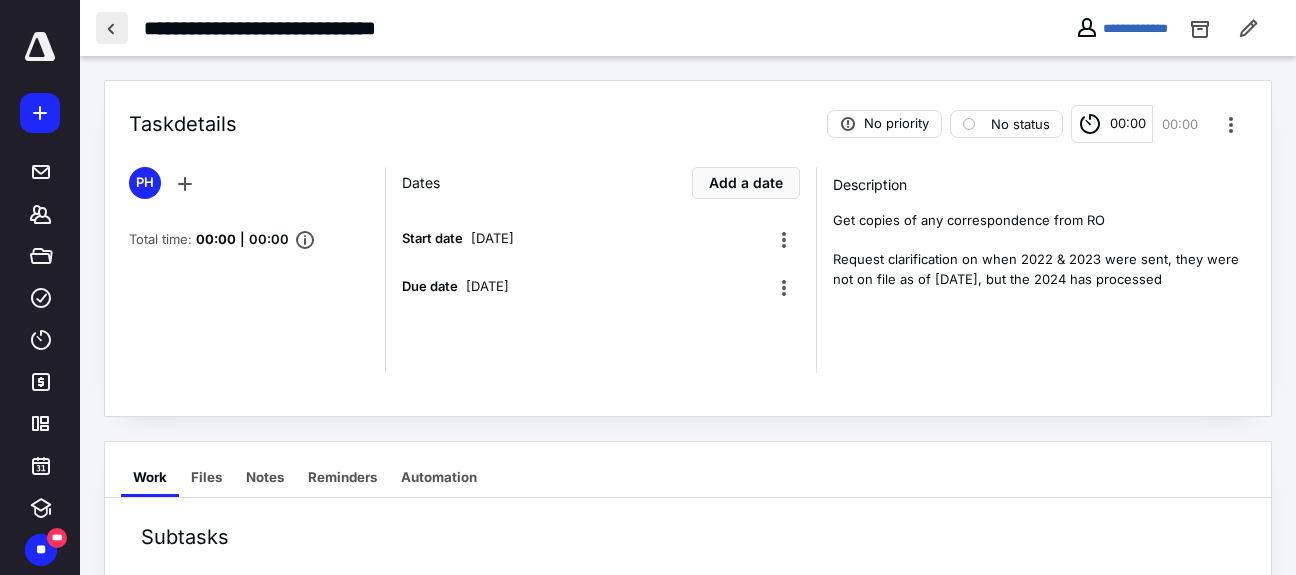 click at bounding box center [112, 28] 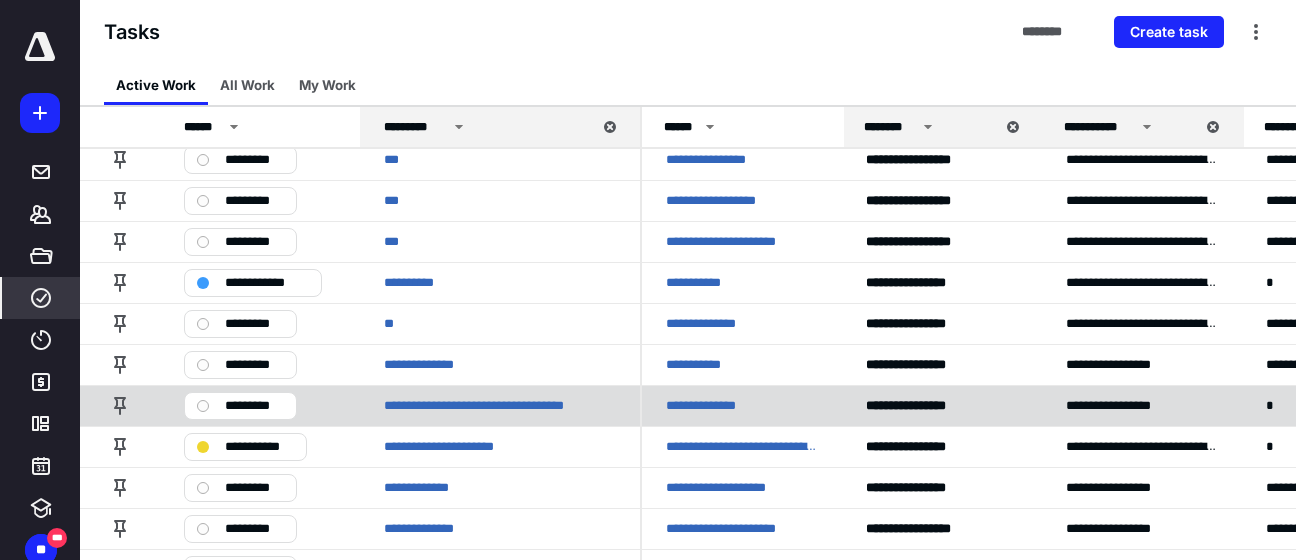 scroll, scrollTop: 300, scrollLeft: 0, axis: vertical 